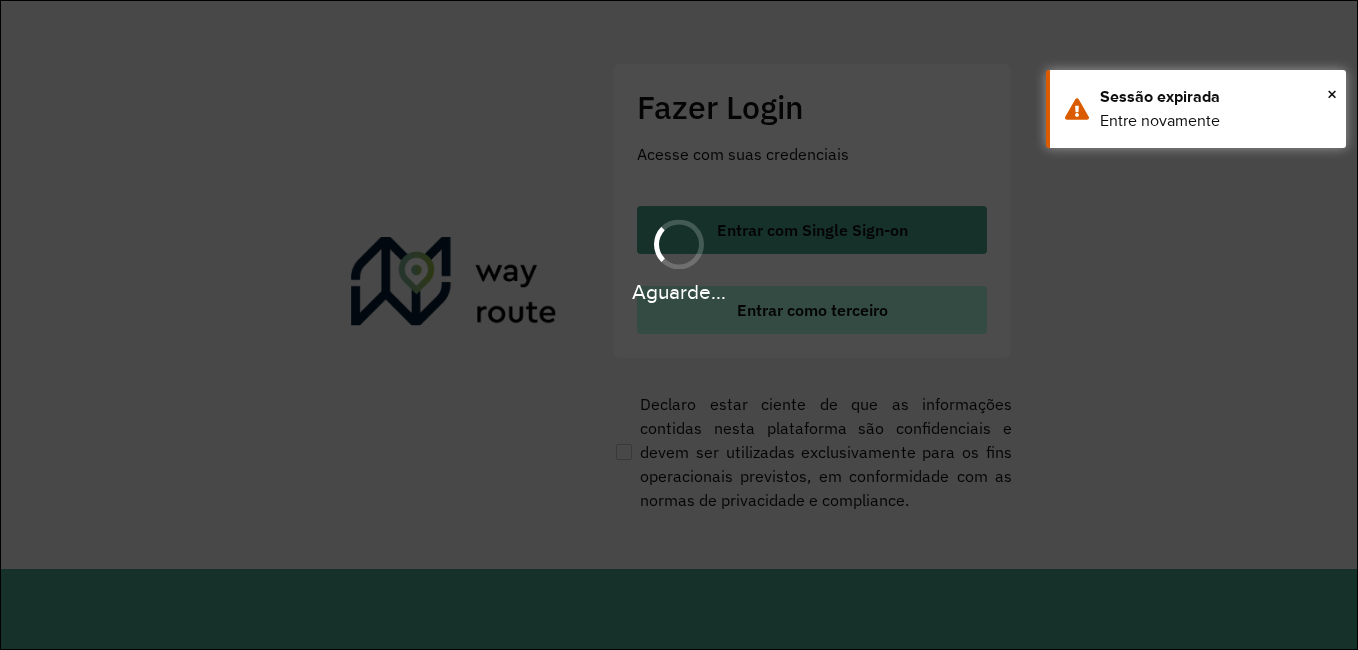 scroll, scrollTop: 0, scrollLeft: 0, axis: both 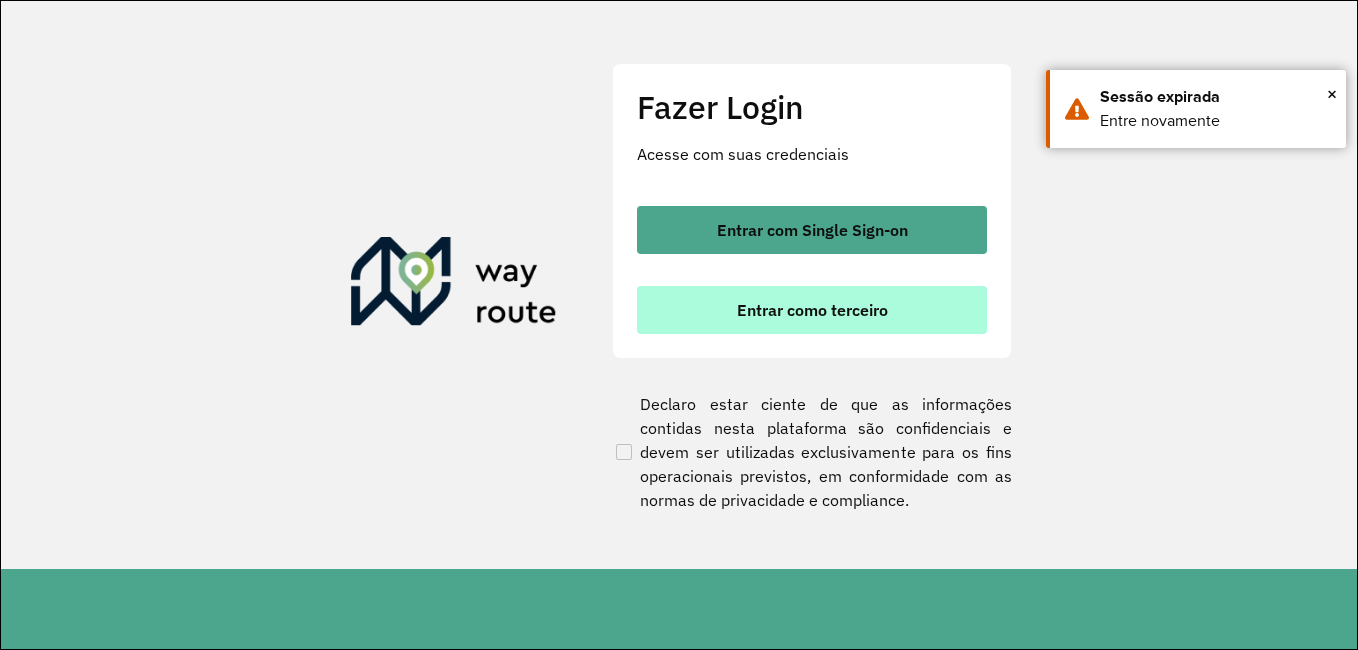 click on "Entrar como terceiro" at bounding box center (812, 310) 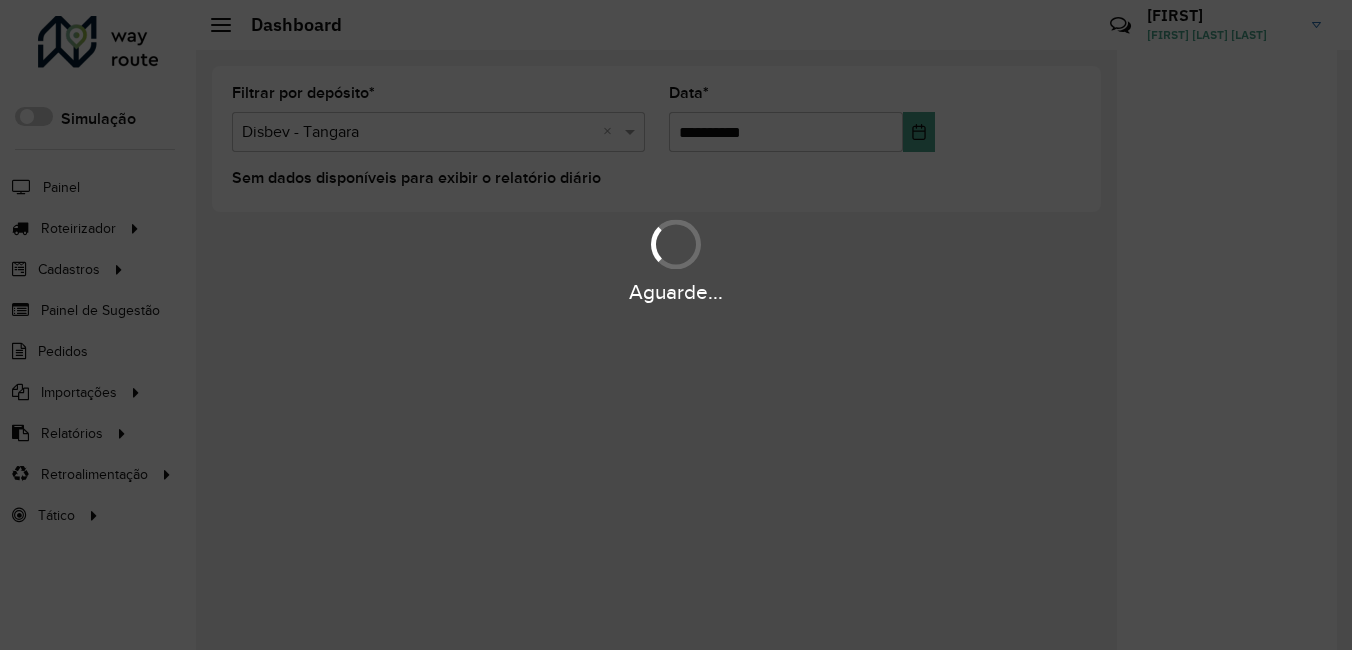 scroll, scrollTop: 0, scrollLeft: 0, axis: both 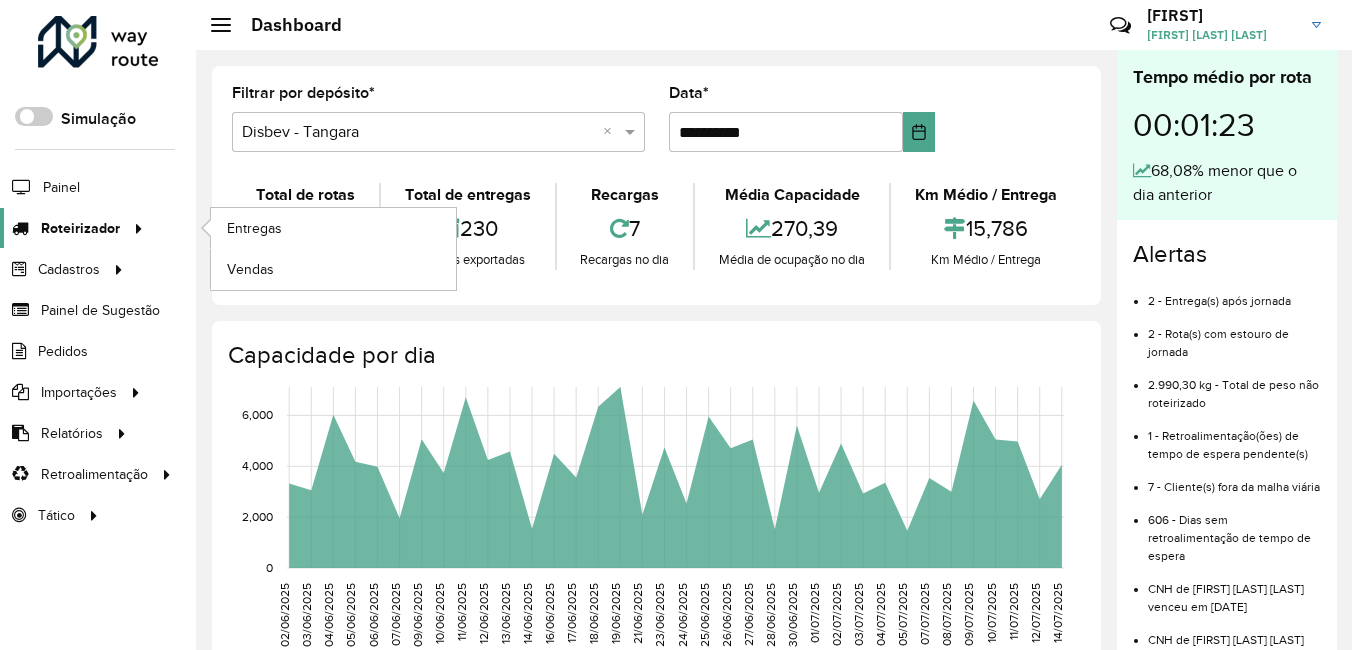 click on "Roteirizador" 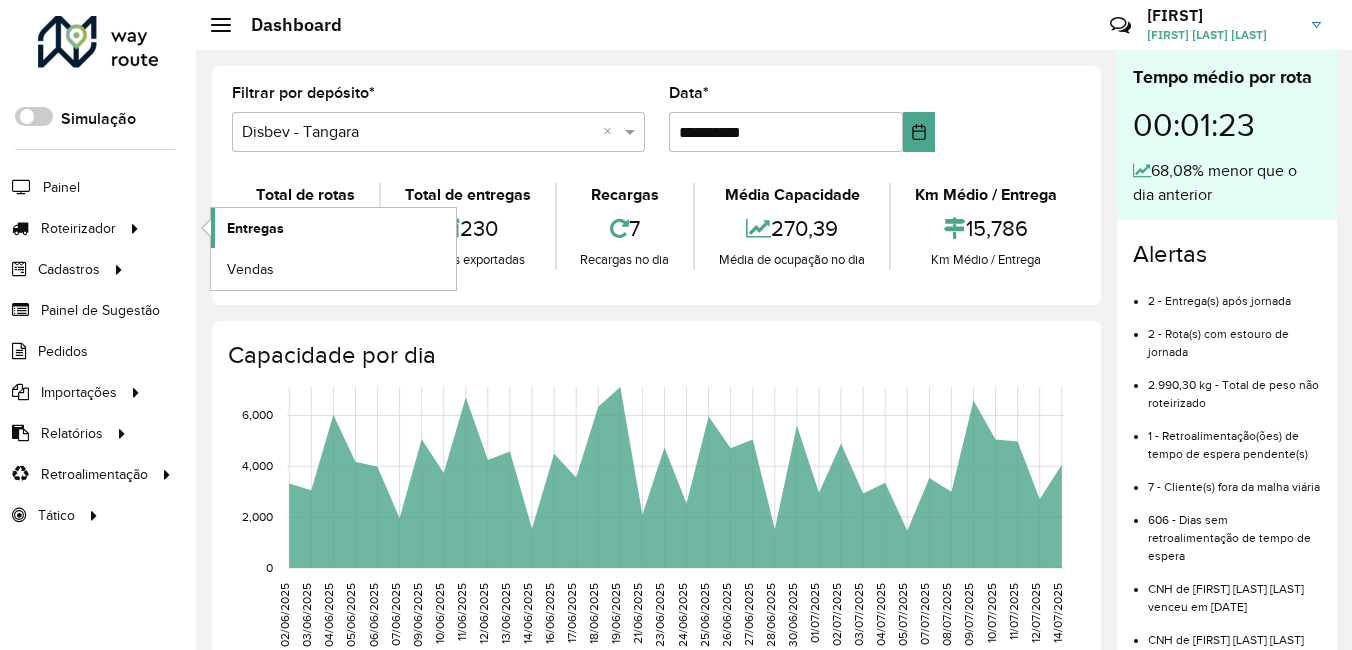 click on "Entregas" 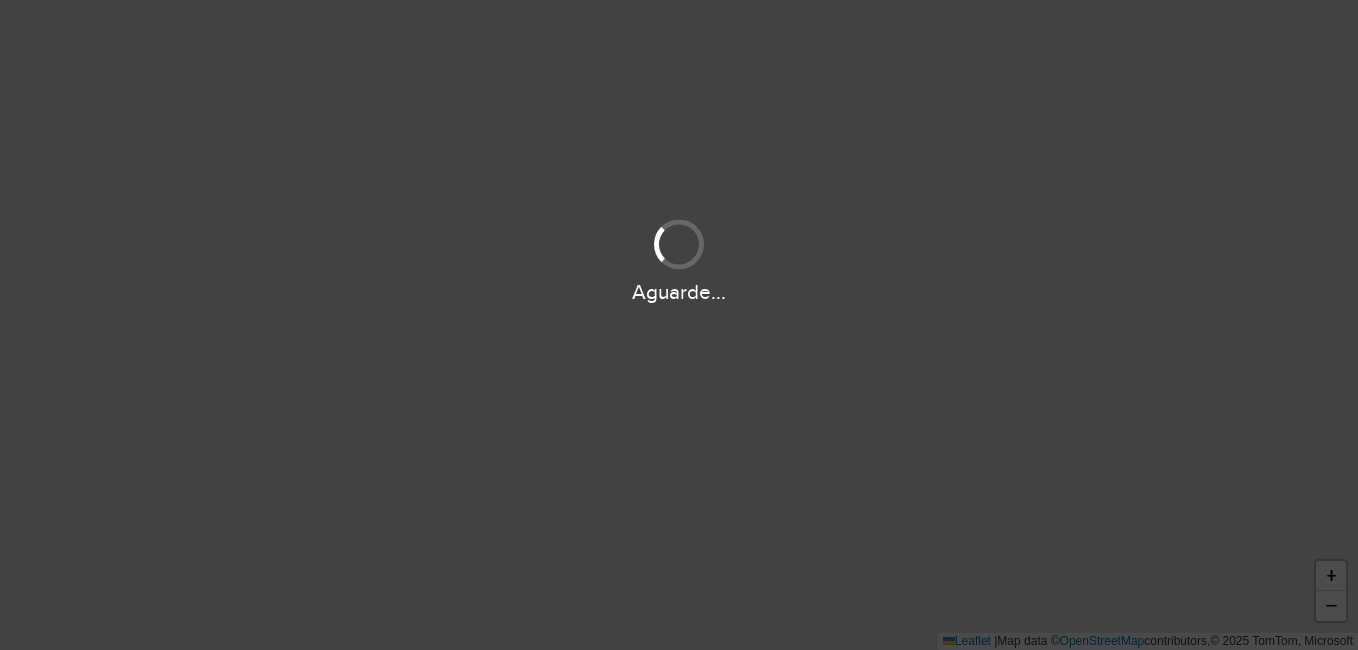 scroll, scrollTop: 0, scrollLeft: 0, axis: both 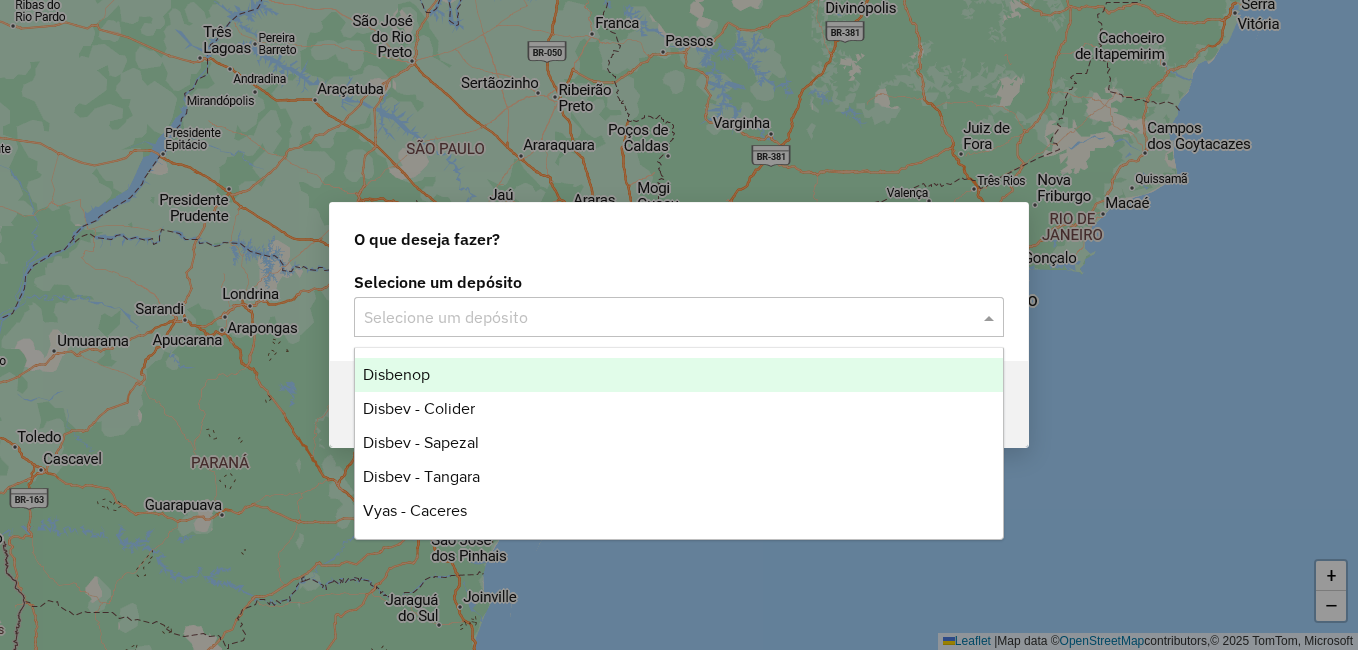 click 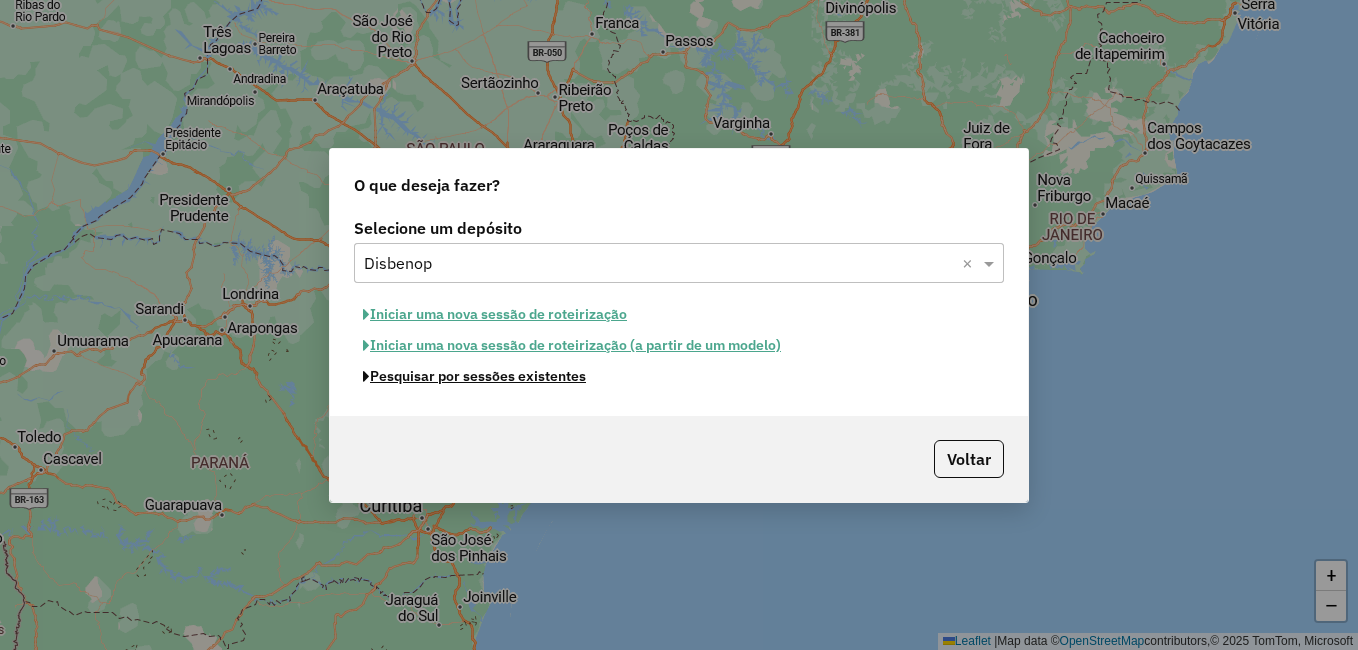 click on "Pesquisar por sessões existentes" 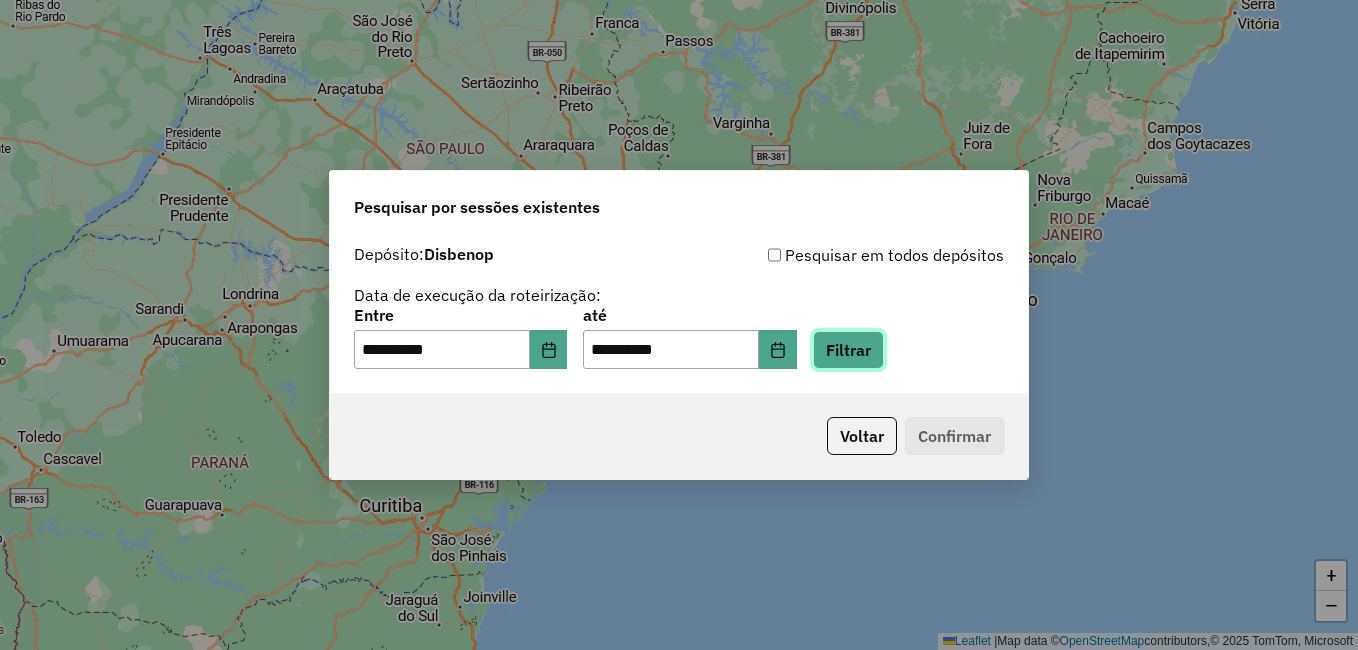click on "Filtrar" 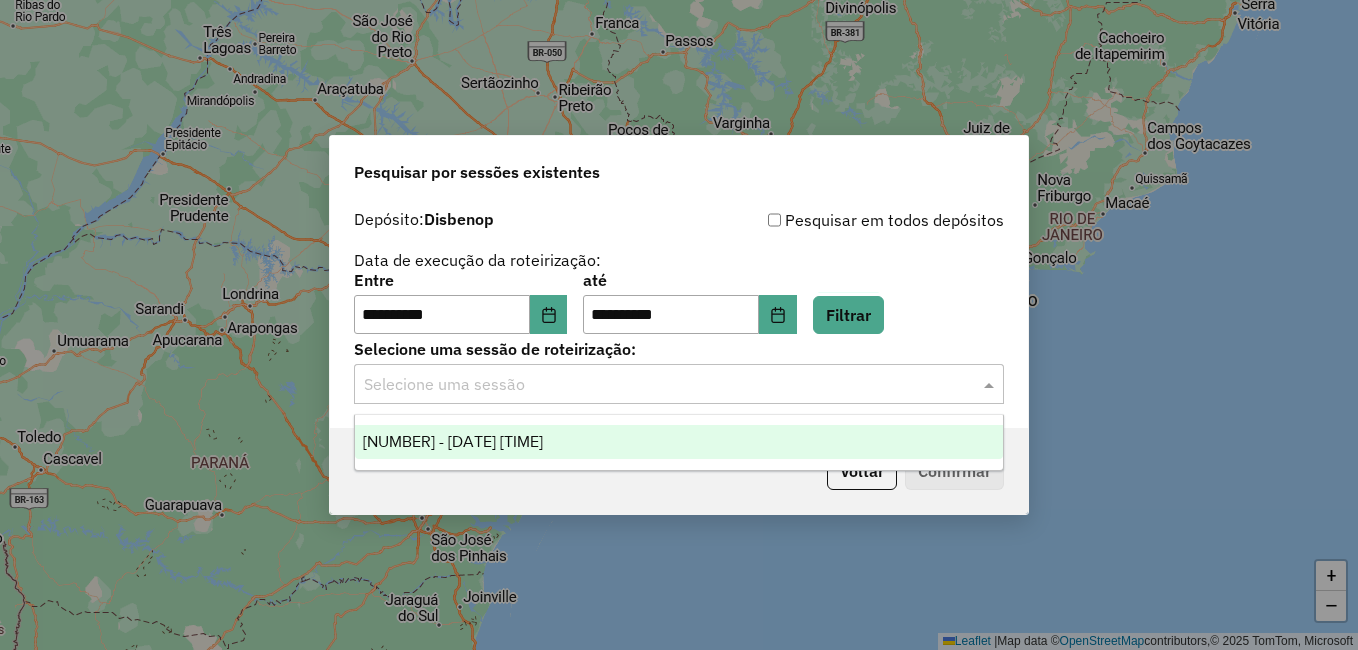 click 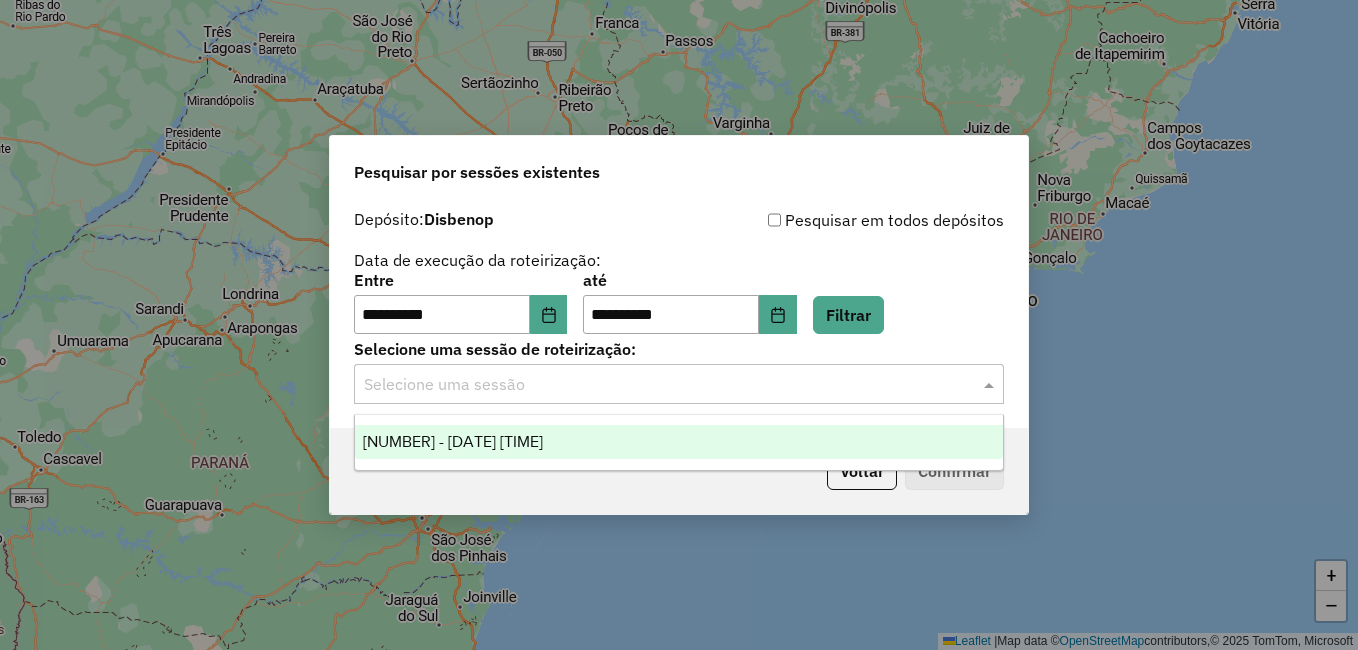 click on "964726 - 14/07/2025 13:50" at bounding box center [679, 442] 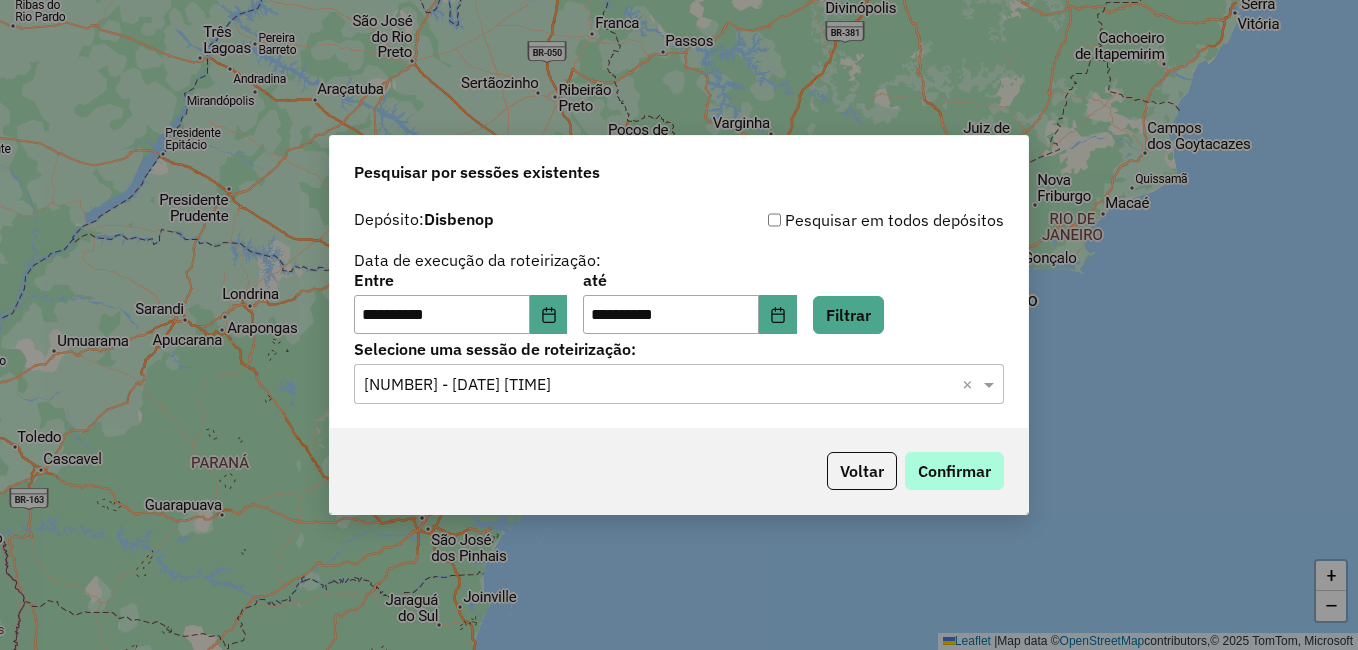 drag, startPoint x: 1007, startPoint y: 486, endPoint x: 955, endPoint y: 470, distance: 54.405884 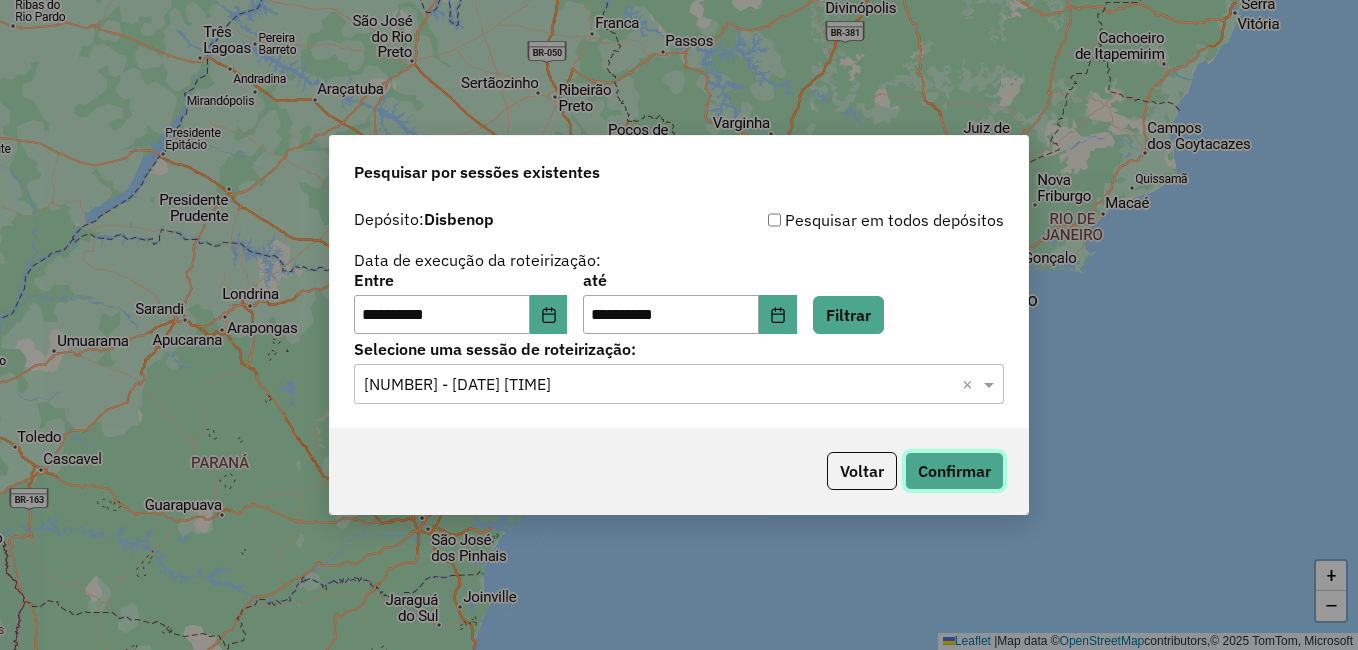 click on "Confirmar" 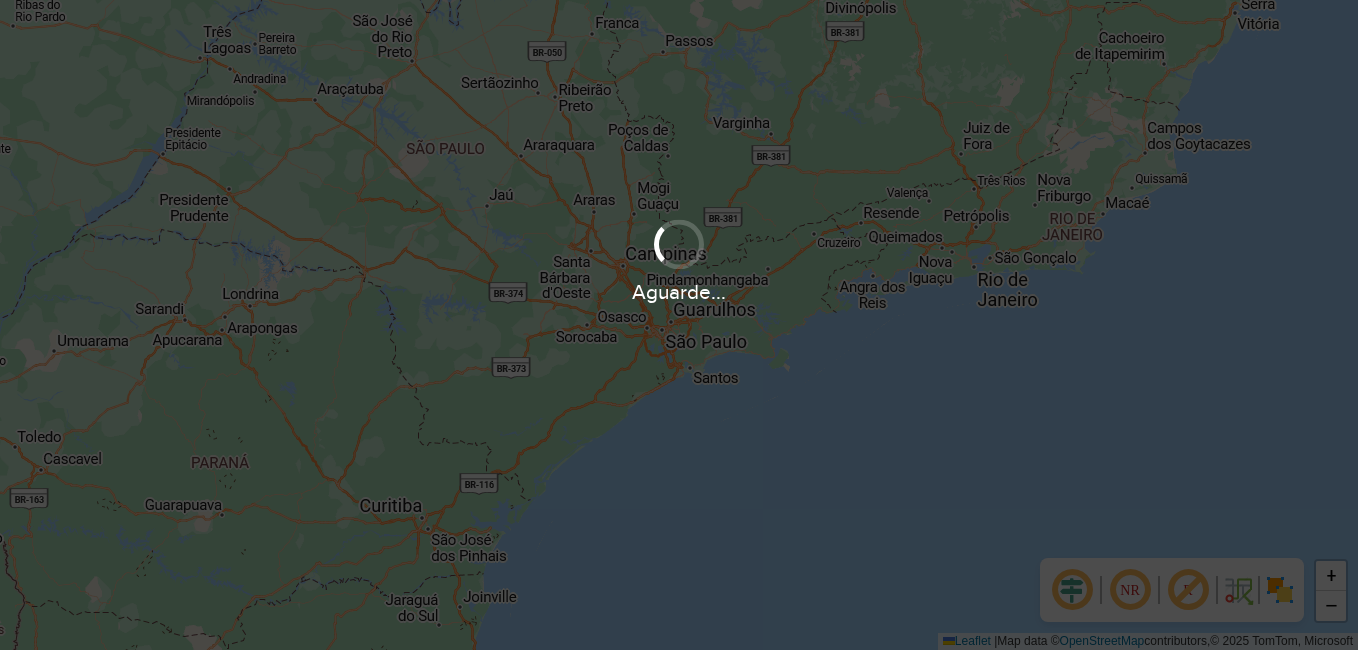 scroll, scrollTop: 0, scrollLeft: 0, axis: both 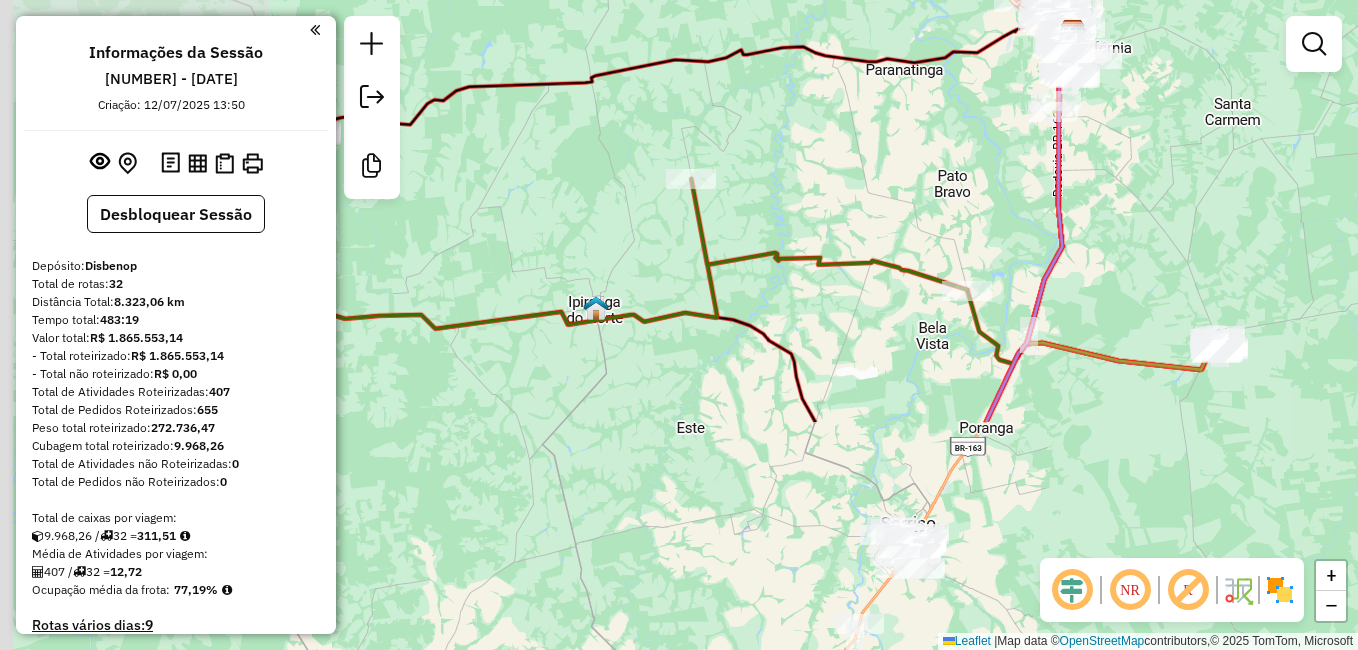 drag, startPoint x: 575, startPoint y: 495, endPoint x: 959, endPoint y: 283, distance: 438.63425 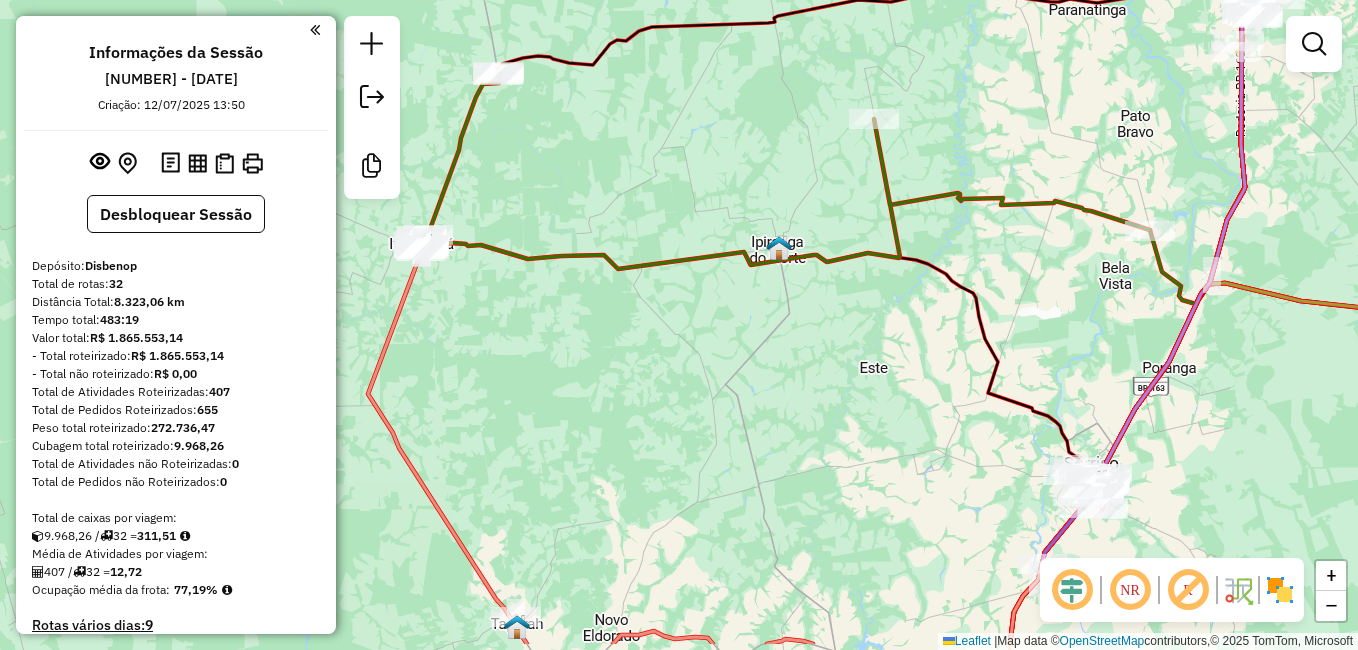 drag, startPoint x: 502, startPoint y: 241, endPoint x: 600, endPoint y: 190, distance: 110.47624 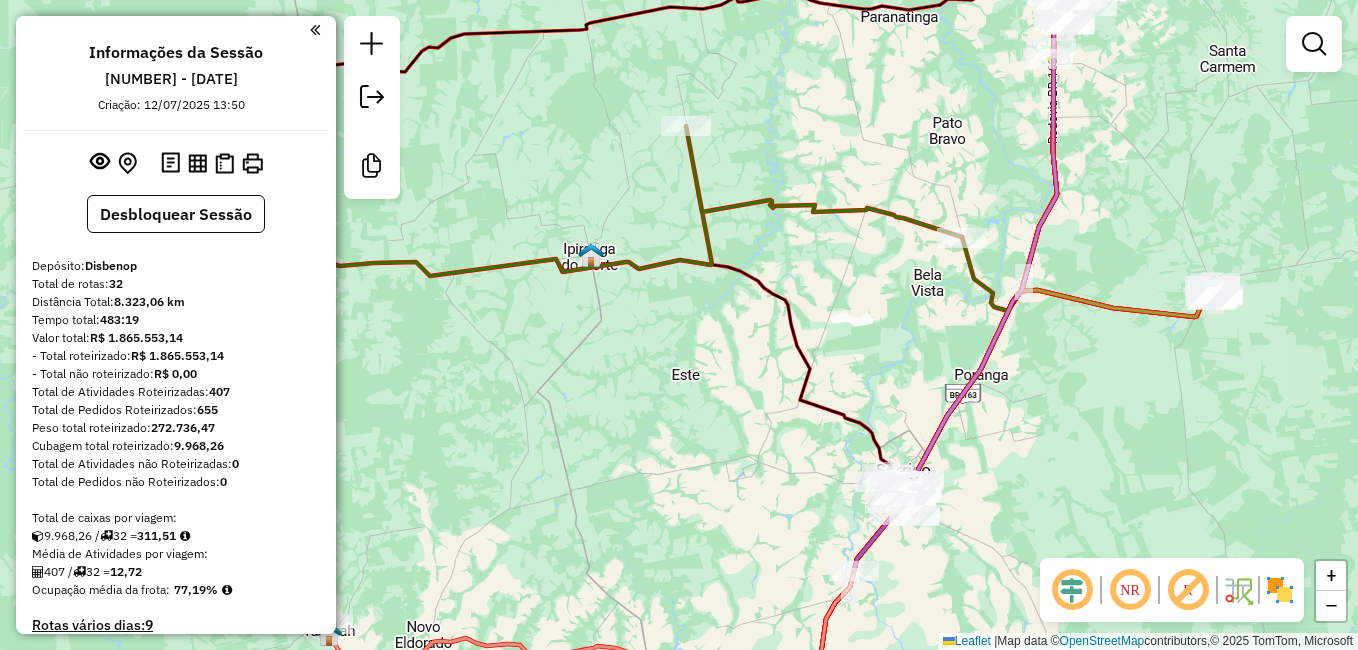 drag, startPoint x: 668, startPoint y: 221, endPoint x: 485, endPoint y: 190, distance: 185.60712 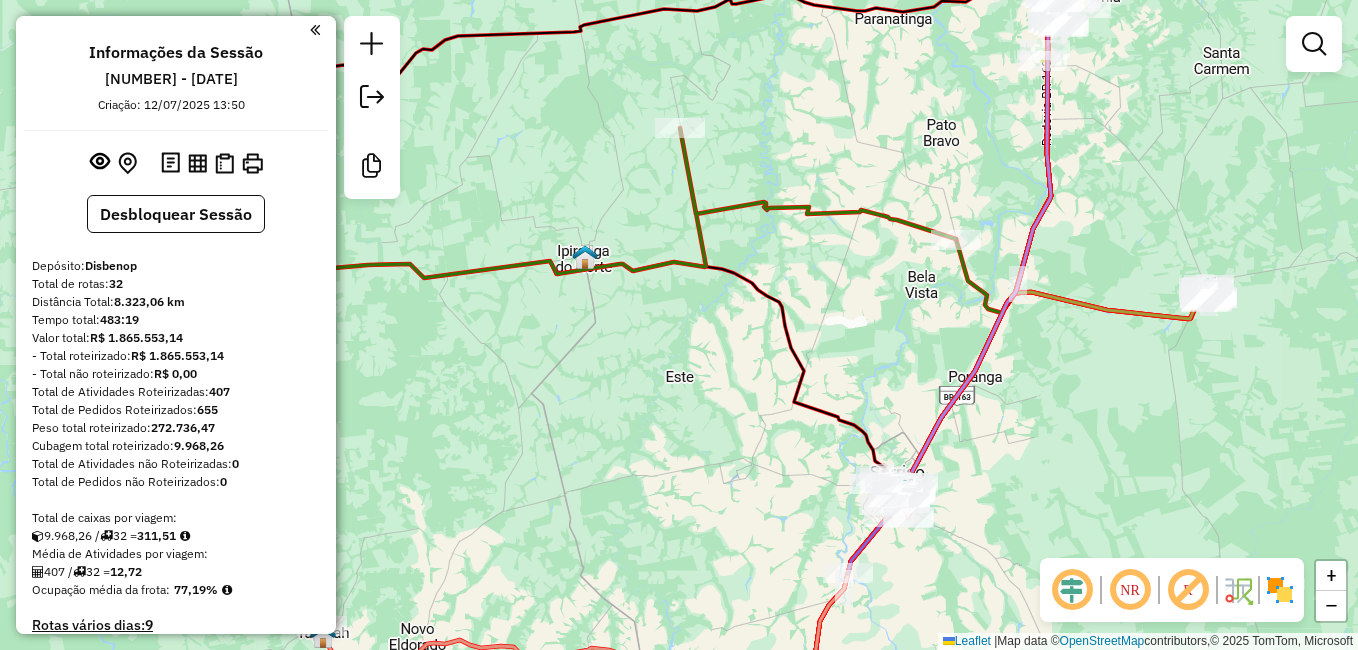 click at bounding box center [315, 30] 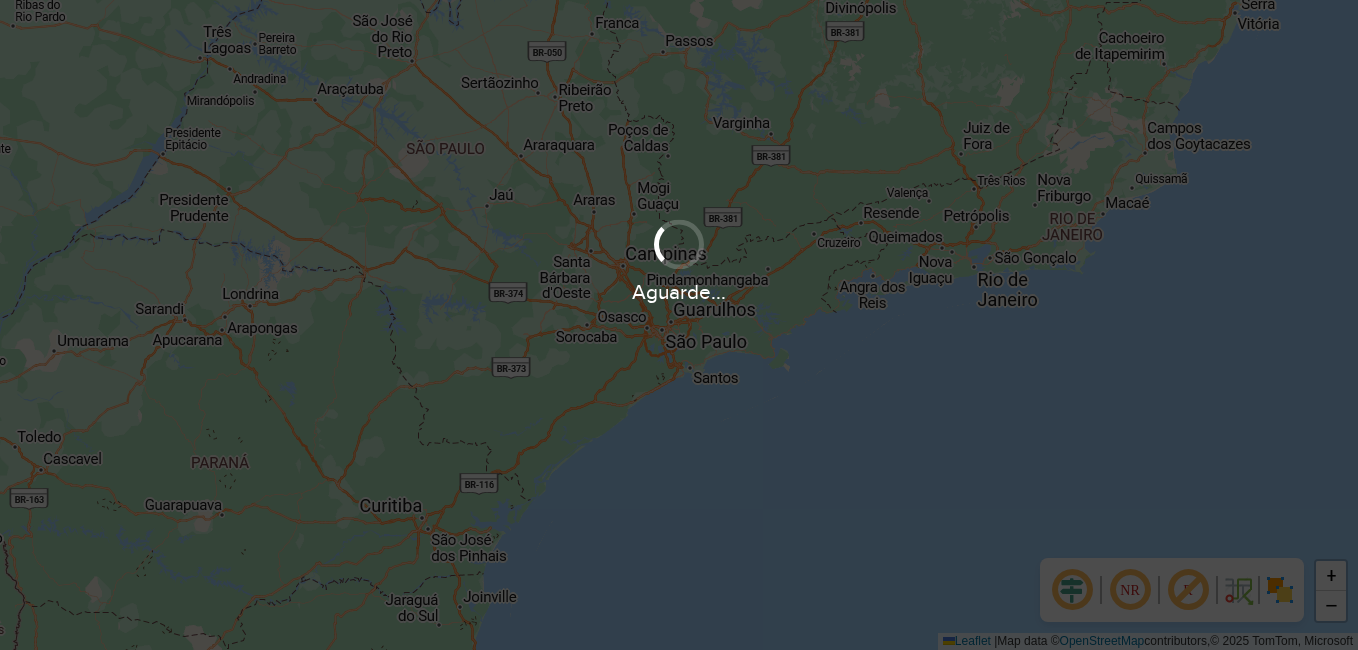 scroll, scrollTop: 0, scrollLeft: 0, axis: both 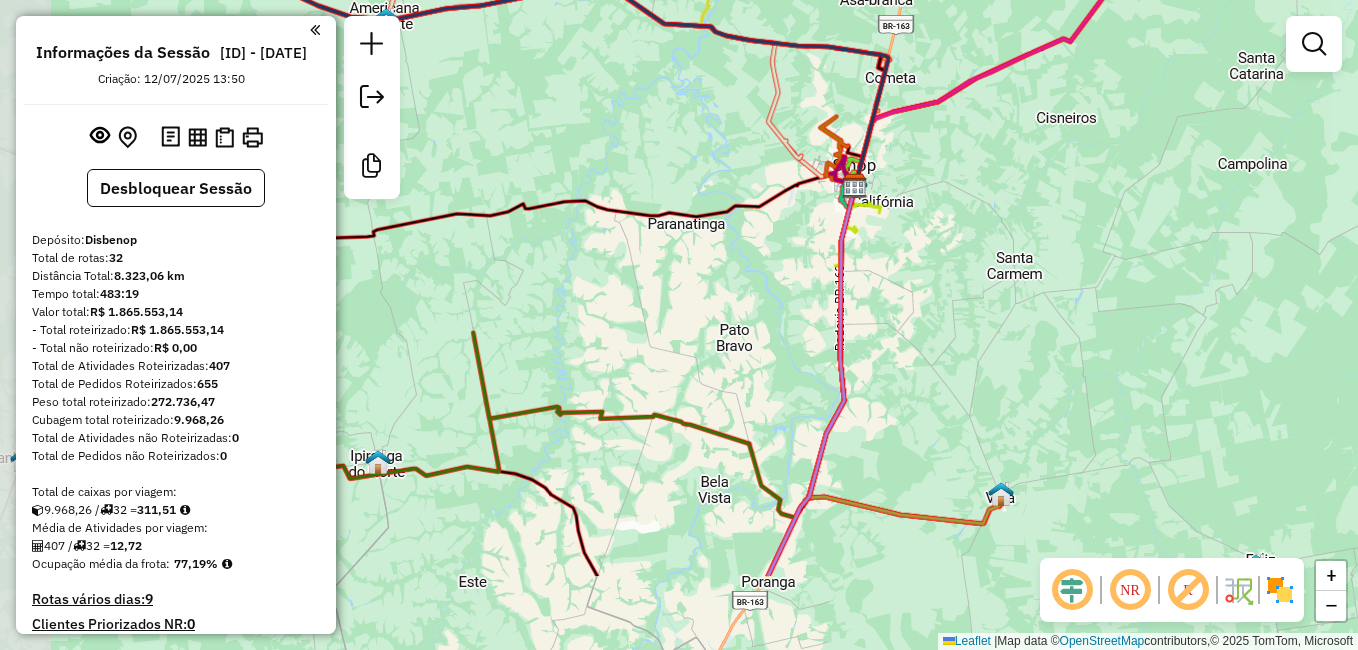 drag, startPoint x: 570, startPoint y: 454, endPoint x: 643, endPoint y: 278, distance: 190.53871 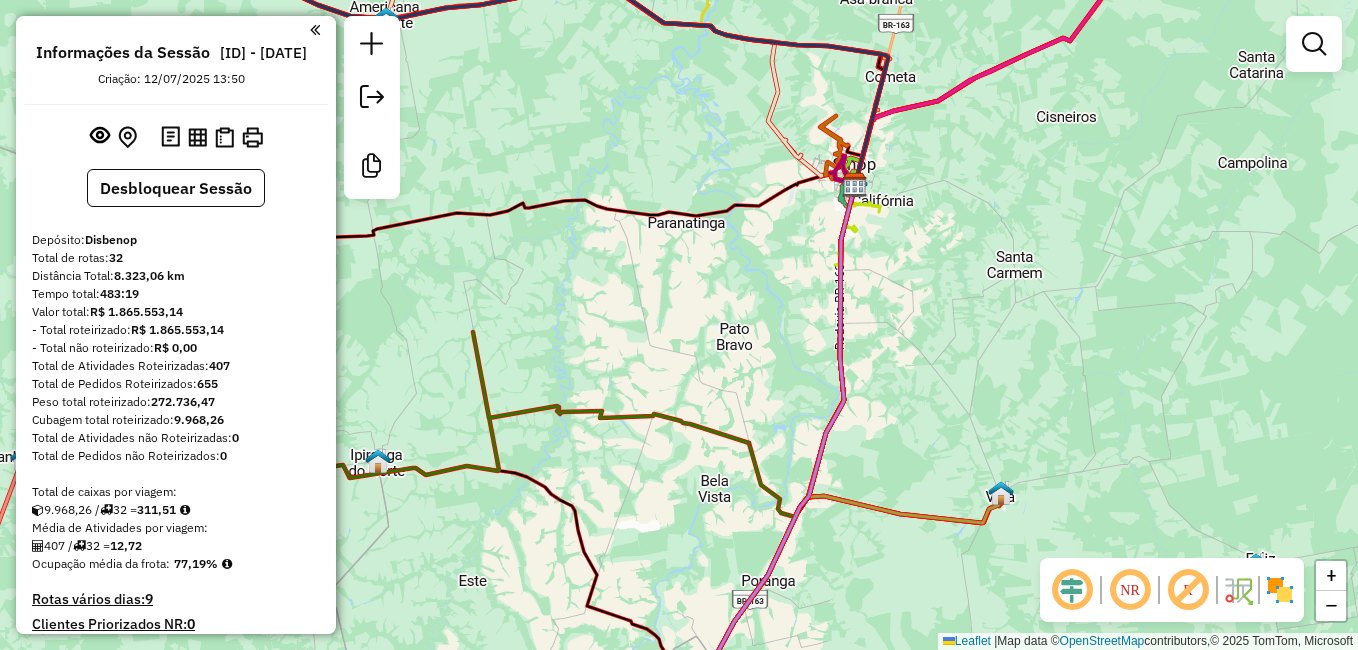 click 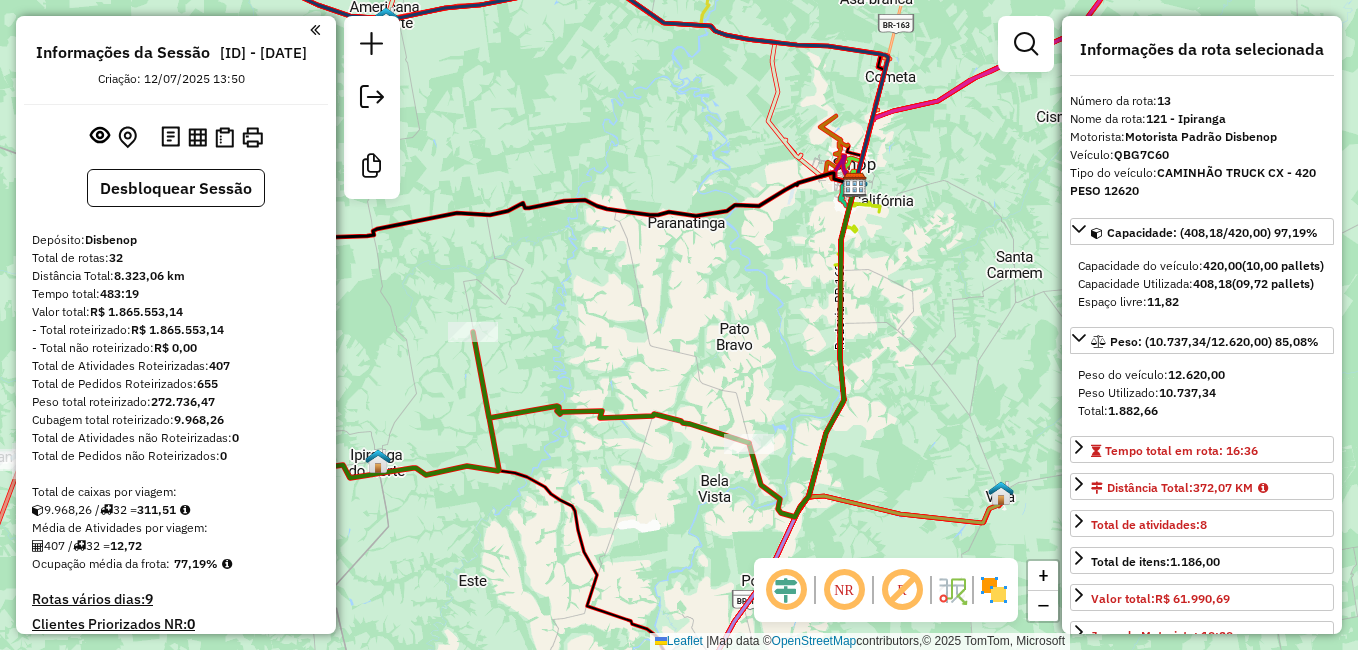 scroll, scrollTop: 1941, scrollLeft: 0, axis: vertical 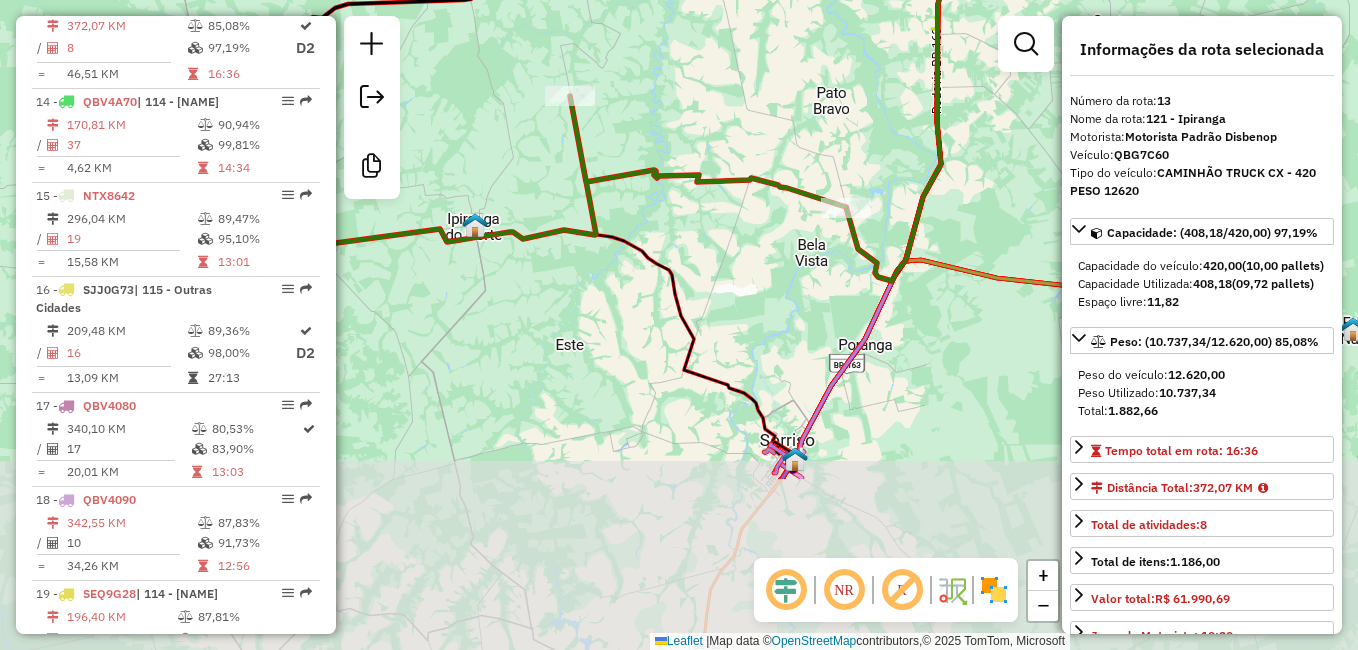 drag, startPoint x: 687, startPoint y: 312, endPoint x: 780, endPoint y: 74, distance: 255.52495 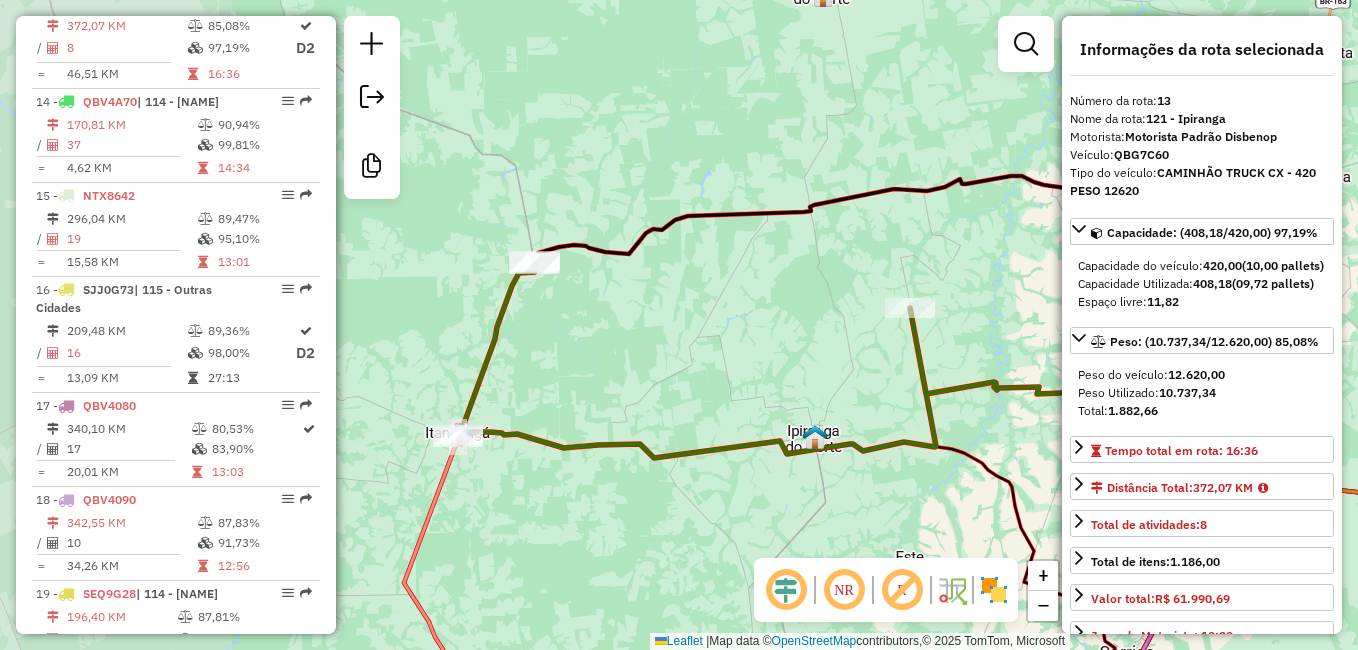 drag, startPoint x: 734, startPoint y: 249, endPoint x: 885, endPoint y: 430, distance: 235.71593 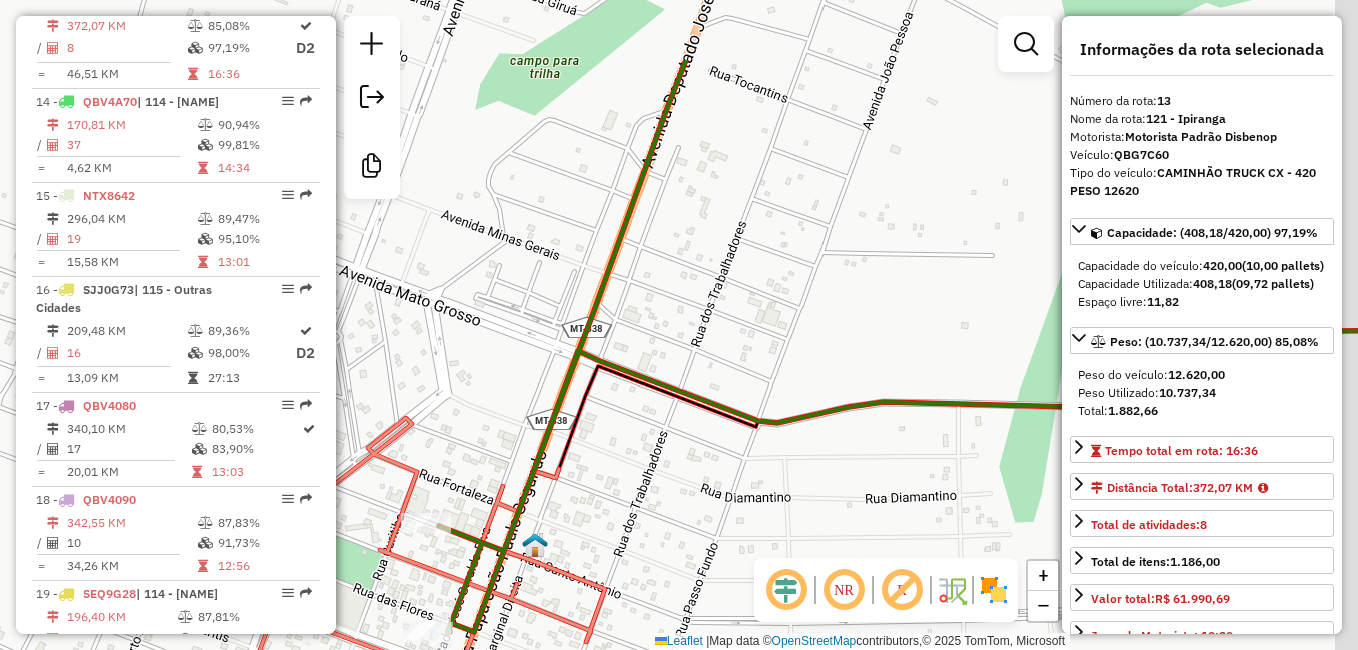 drag, startPoint x: 851, startPoint y: 140, endPoint x: 705, endPoint y: 458, distance: 349.91428 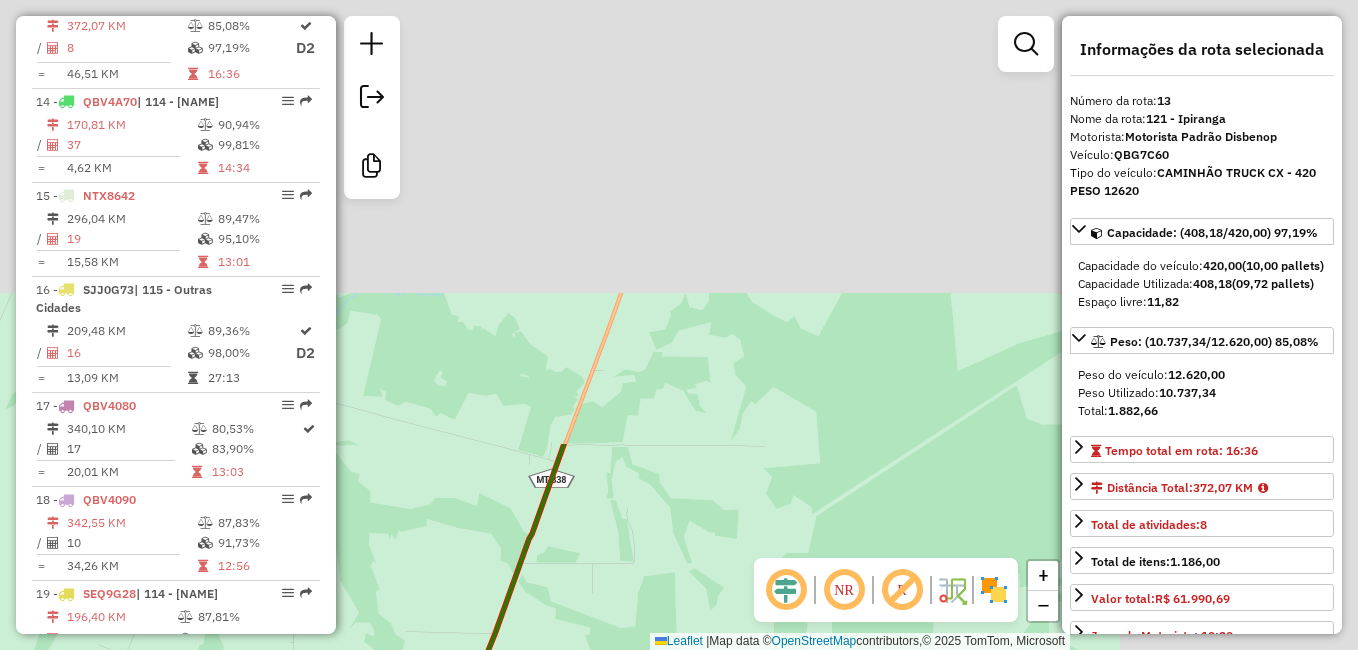 drag, startPoint x: 681, startPoint y: 490, endPoint x: 539, endPoint y: 693, distance: 247.73575 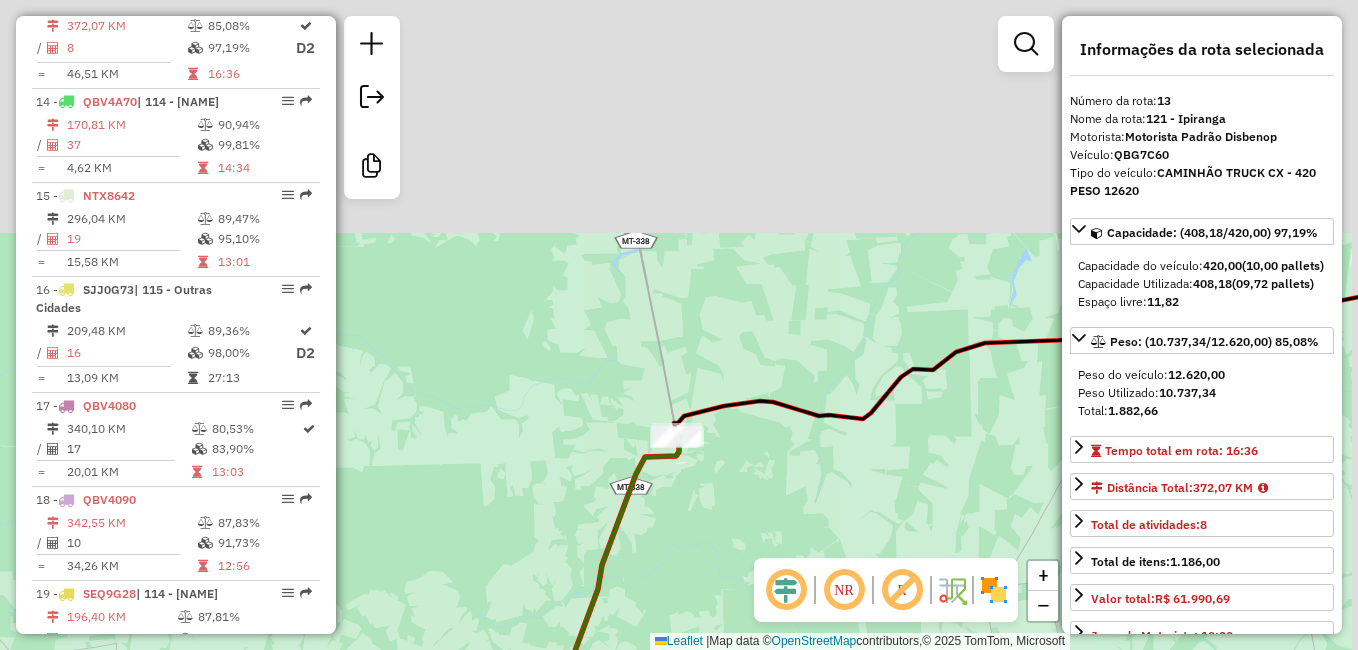drag, startPoint x: 774, startPoint y: 217, endPoint x: 692, endPoint y: 485, distance: 280.26416 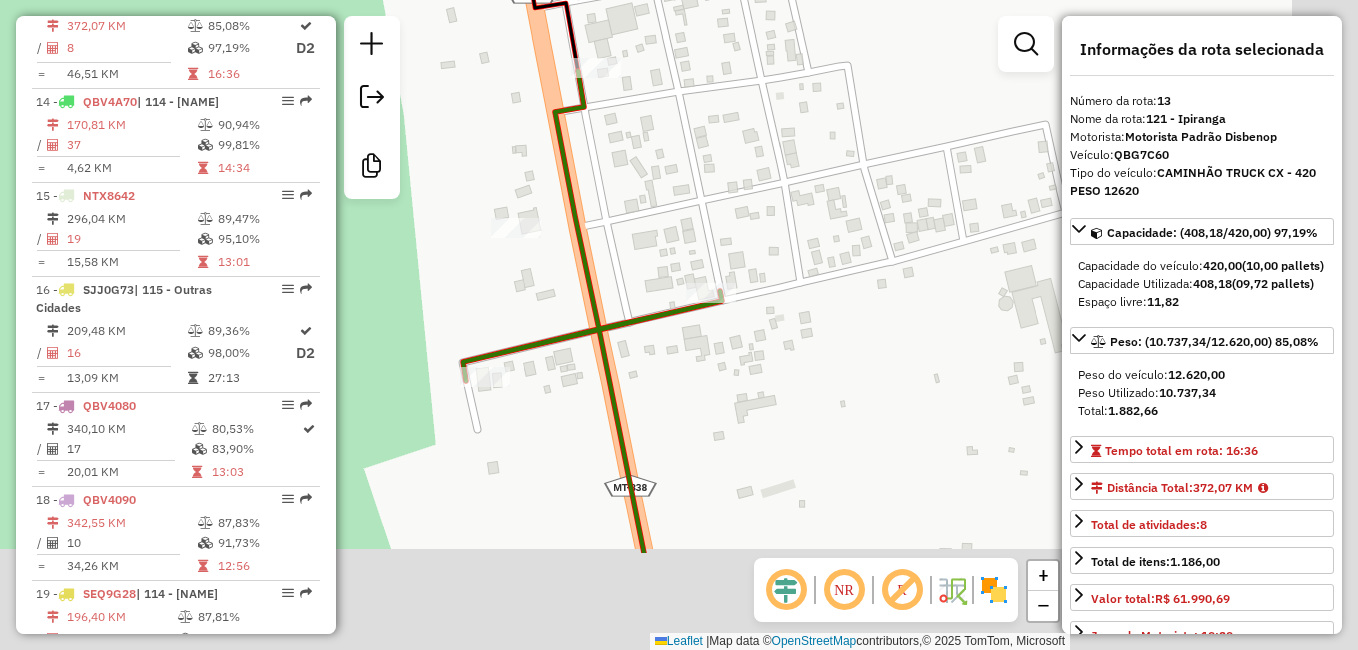 drag, startPoint x: 844, startPoint y: 525, endPoint x: 666, endPoint y: 223, distance: 350.55383 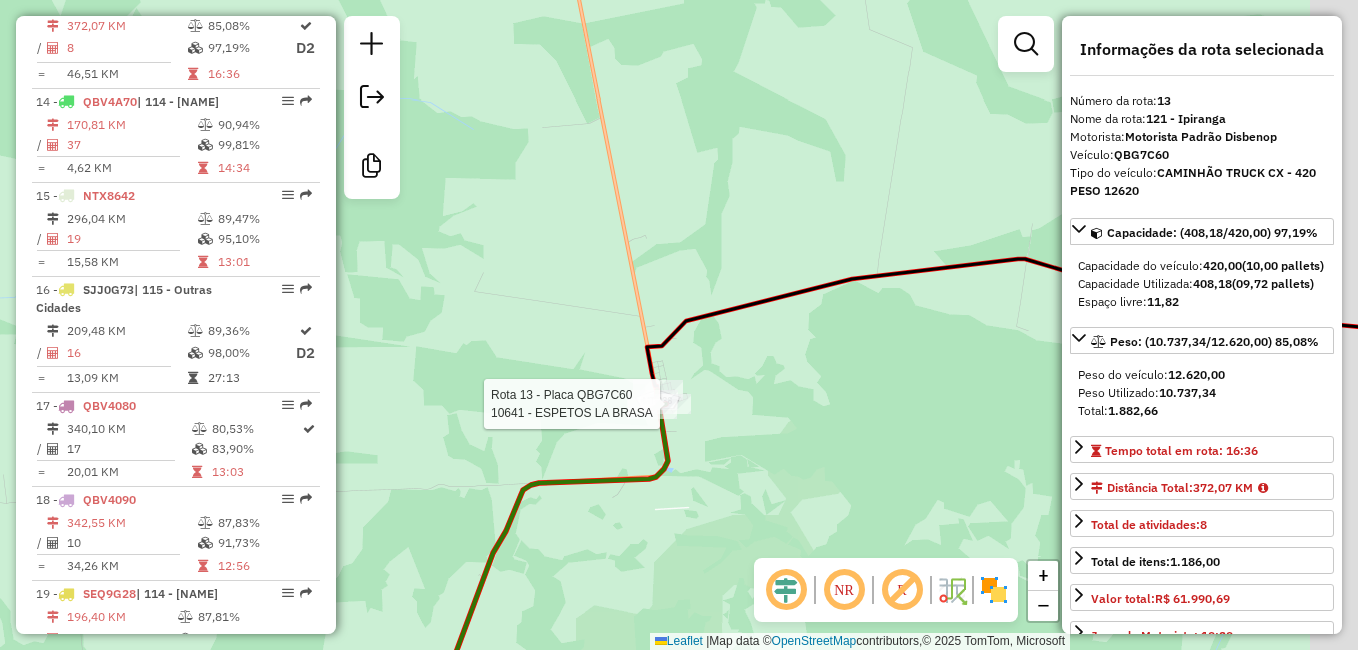 drag, startPoint x: 861, startPoint y: 427, endPoint x: 716, endPoint y: 432, distance: 145.08618 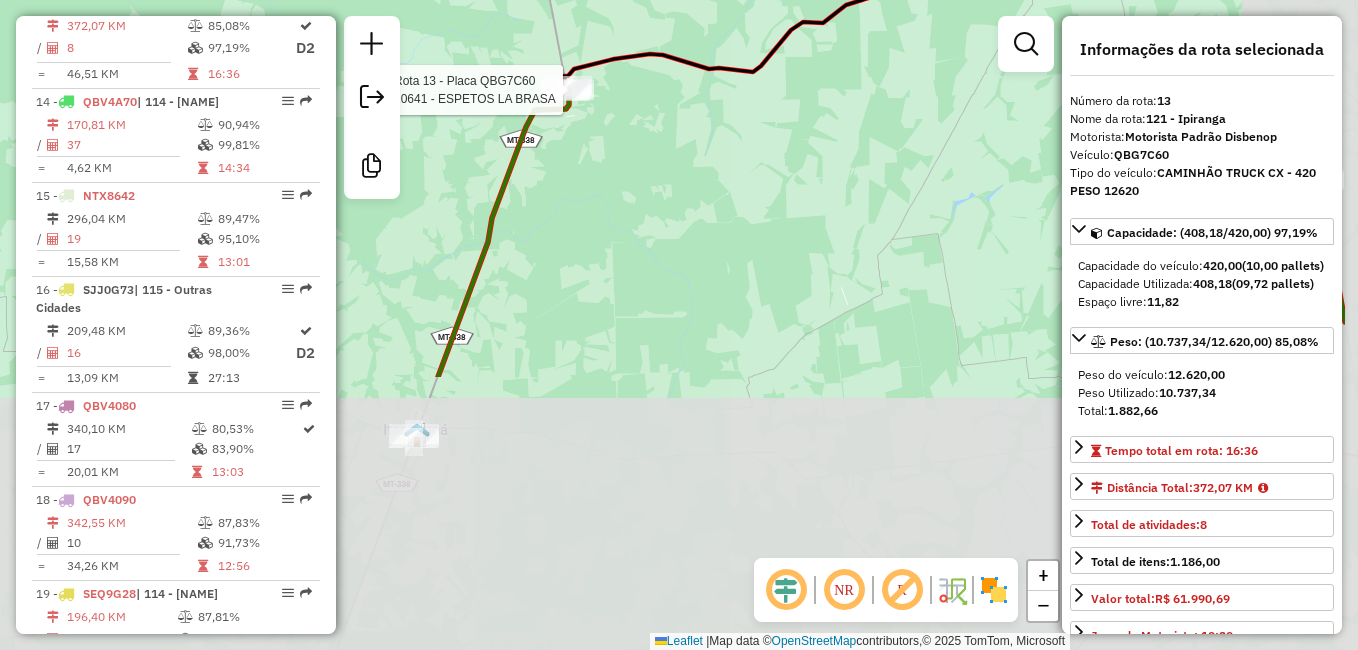drag, startPoint x: 917, startPoint y: 489, endPoint x: 769, endPoint y: 147, distance: 372.64996 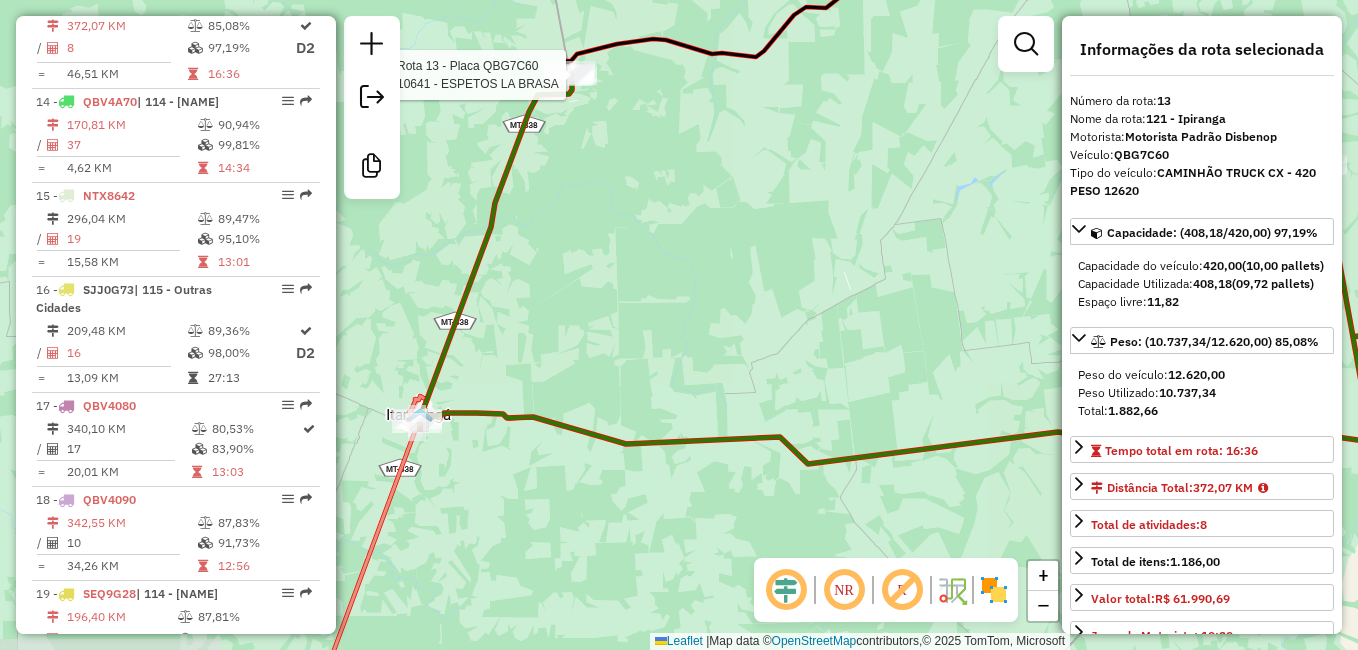 click on "Rota 13 - Placa QBG7C60  10641 - ESPETOS LA BRASA Janela de atendimento Grade de atendimento Capacidade Transportadoras Veículos Cliente Pedidos  Rotas Selecione os dias de semana para filtrar as janelas de atendimento  Seg   Ter   Qua   Qui   Sex   Sáb   Dom  Informe o período da janela de atendimento: De: Até:  Filtrar exatamente a janela do cliente  Considerar janela de atendimento padrão  Selecione os dias de semana para filtrar as grades de atendimento  Seg   Ter   Qua   Qui   Sex   Sáb   Dom   Considerar clientes sem dia de atendimento cadastrado  Clientes fora do dia de atendimento selecionado Filtrar as atividades entre os valores definidos abaixo:  Peso mínimo:   Peso máximo:   Cubagem mínima:   Cubagem máxima:   De:   Até:  Filtrar as atividades entre o tempo de atendimento definido abaixo:  De:   Até:   Considerar capacidade total dos clientes não roteirizados Transportadora: Selecione um ou mais itens Tipo de veículo: Selecione um ou mais itens Veículo: Selecione um ou mais itens +" 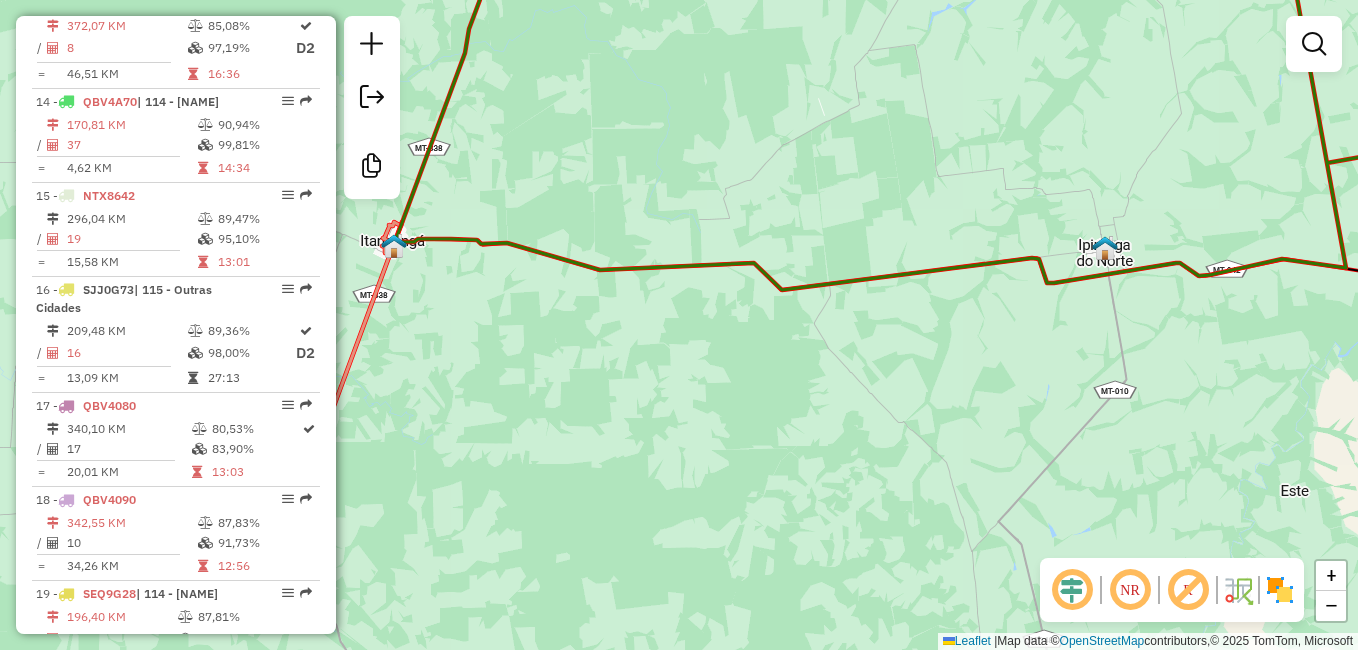 drag, startPoint x: 750, startPoint y: 415, endPoint x: 649, endPoint y: 319, distance: 139.3449 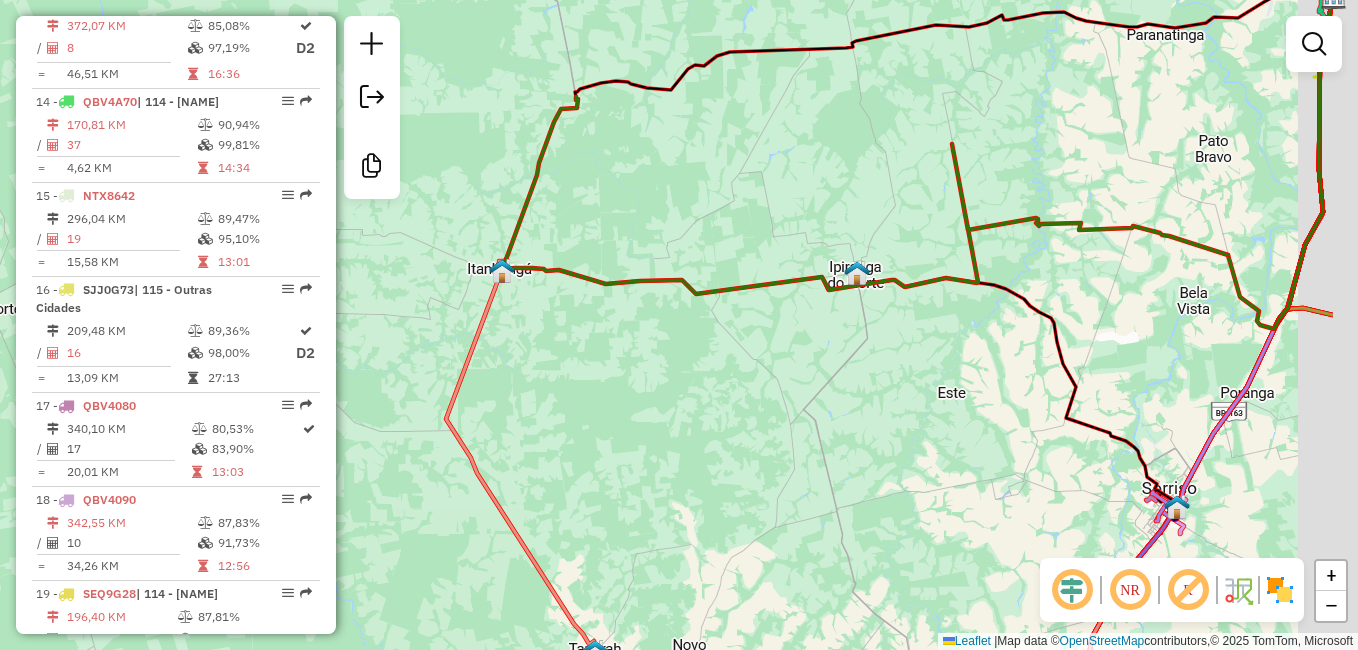 drag, startPoint x: 921, startPoint y: 437, endPoint x: 951, endPoint y: 346, distance: 95.817535 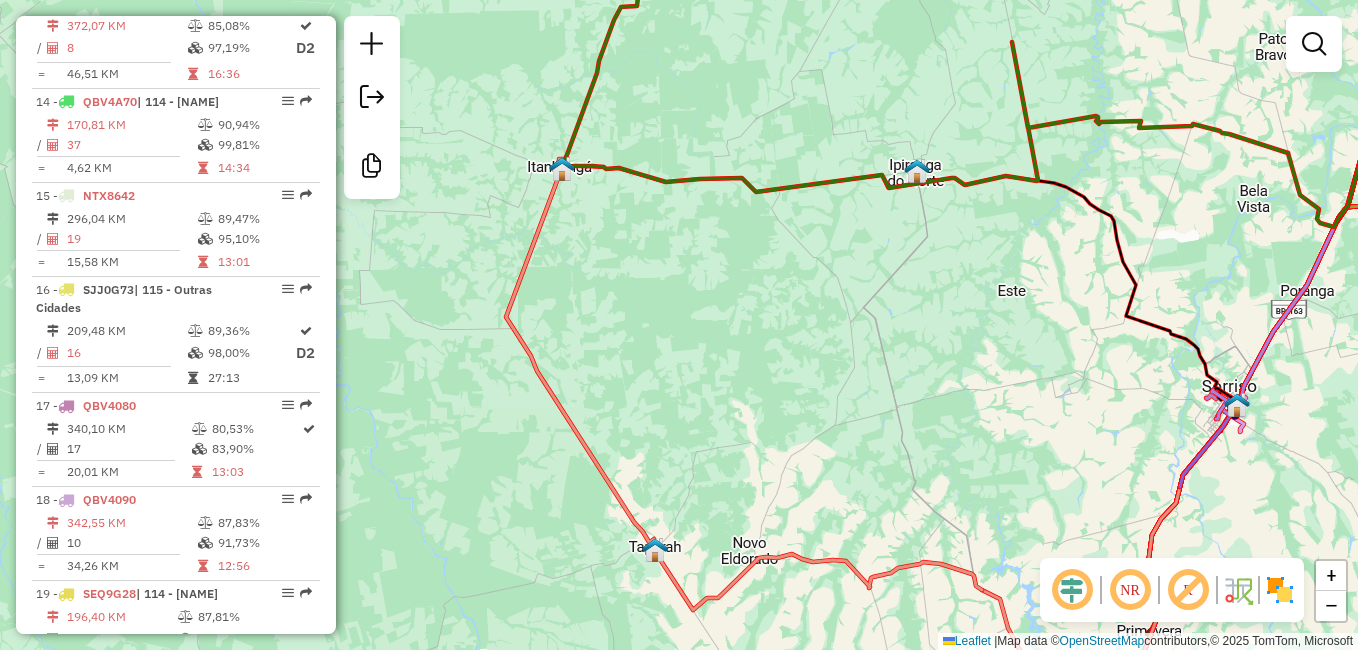 click 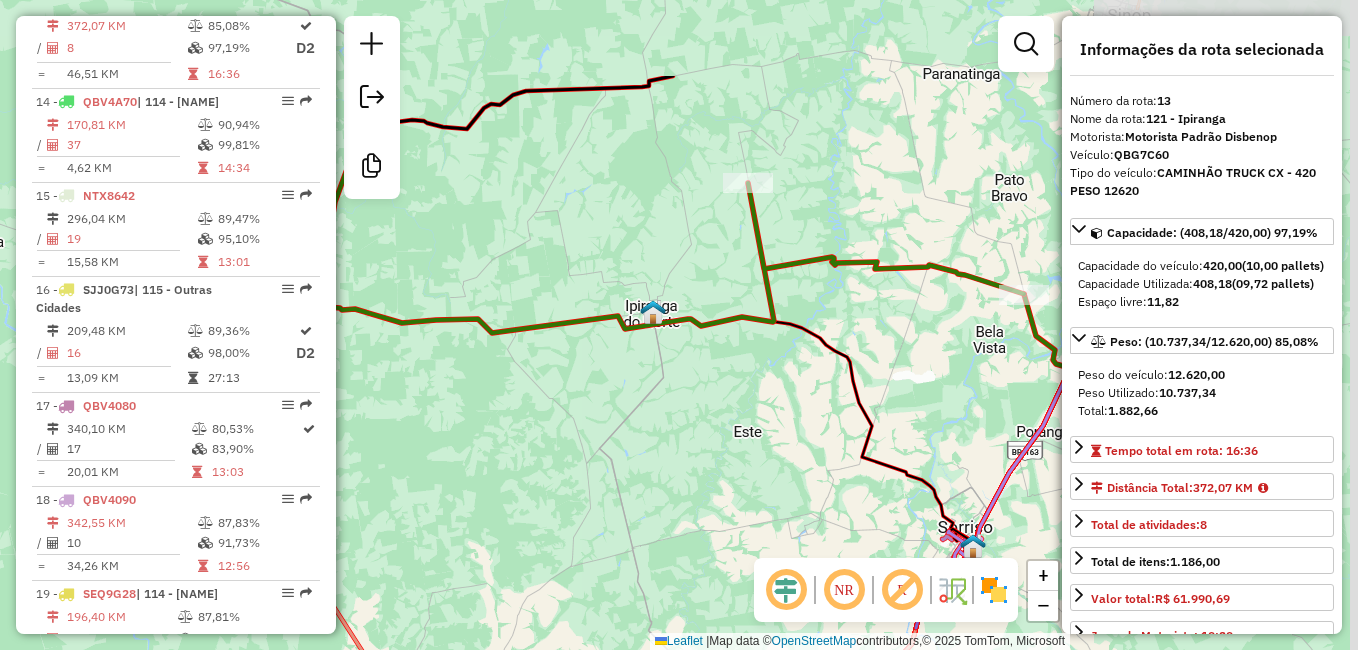 drag, startPoint x: 925, startPoint y: 308, endPoint x: 660, endPoint y: 452, distance: 301.5974 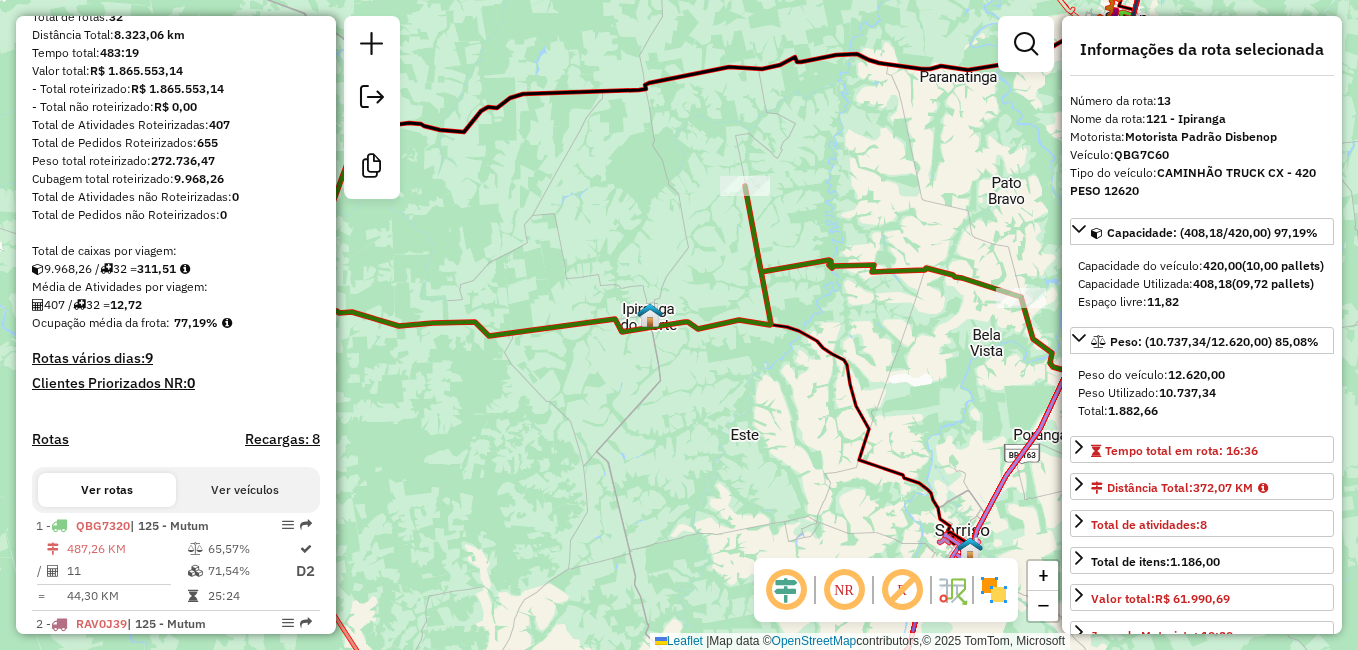 scroll, scrollTop: 0, scrollLeft: 0, axis: both 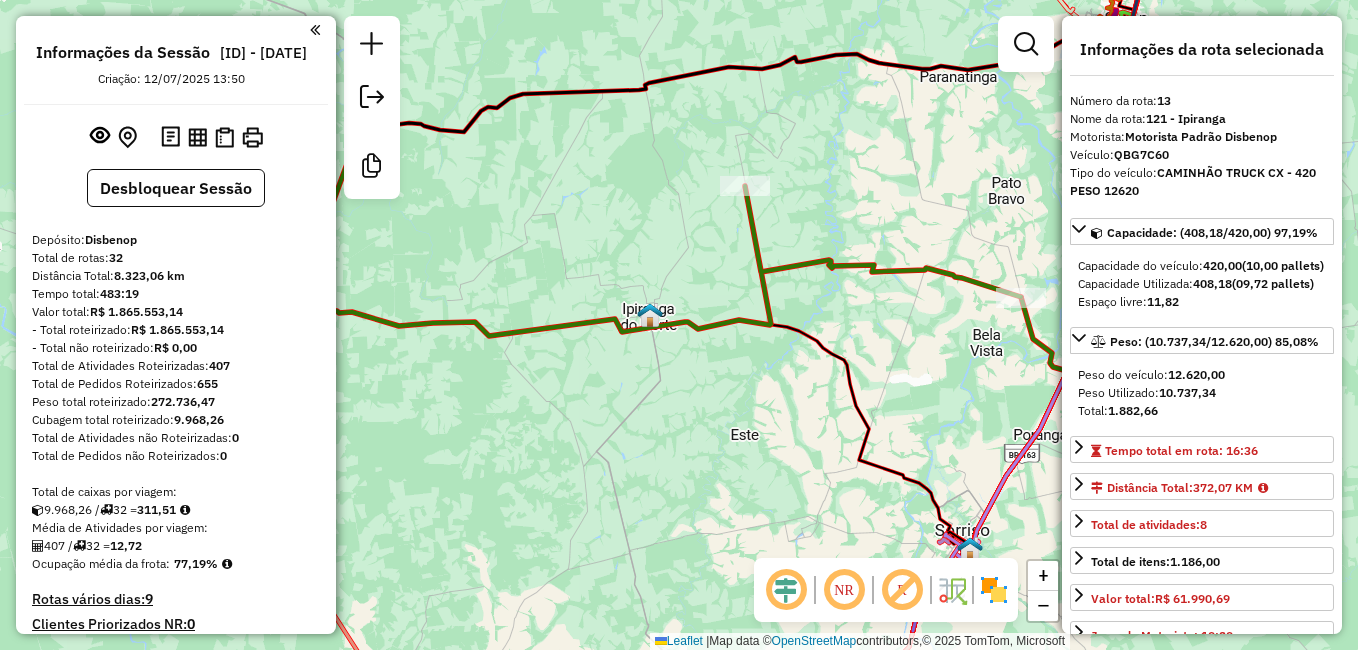 click at bounding box center (315, 30) 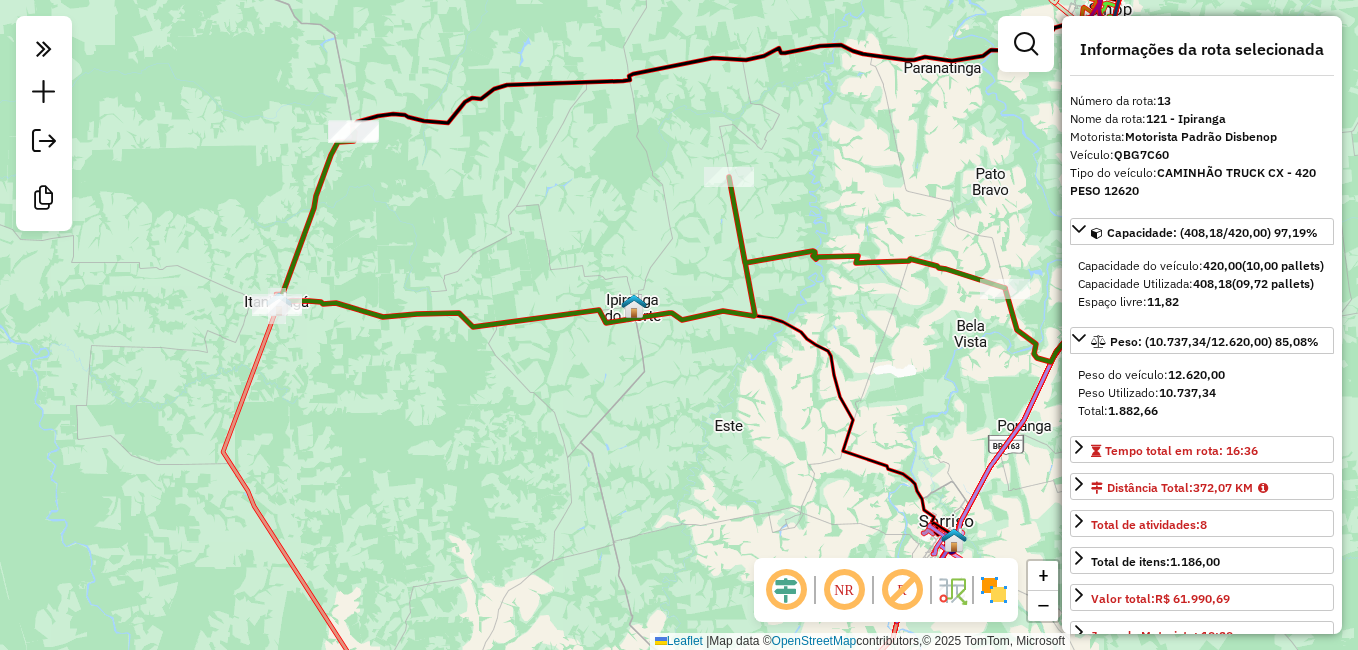 drag, startPoint x: 627, startPoint y: 420, endPoint x: 489, endPoint y: 398, distance: 139.74261 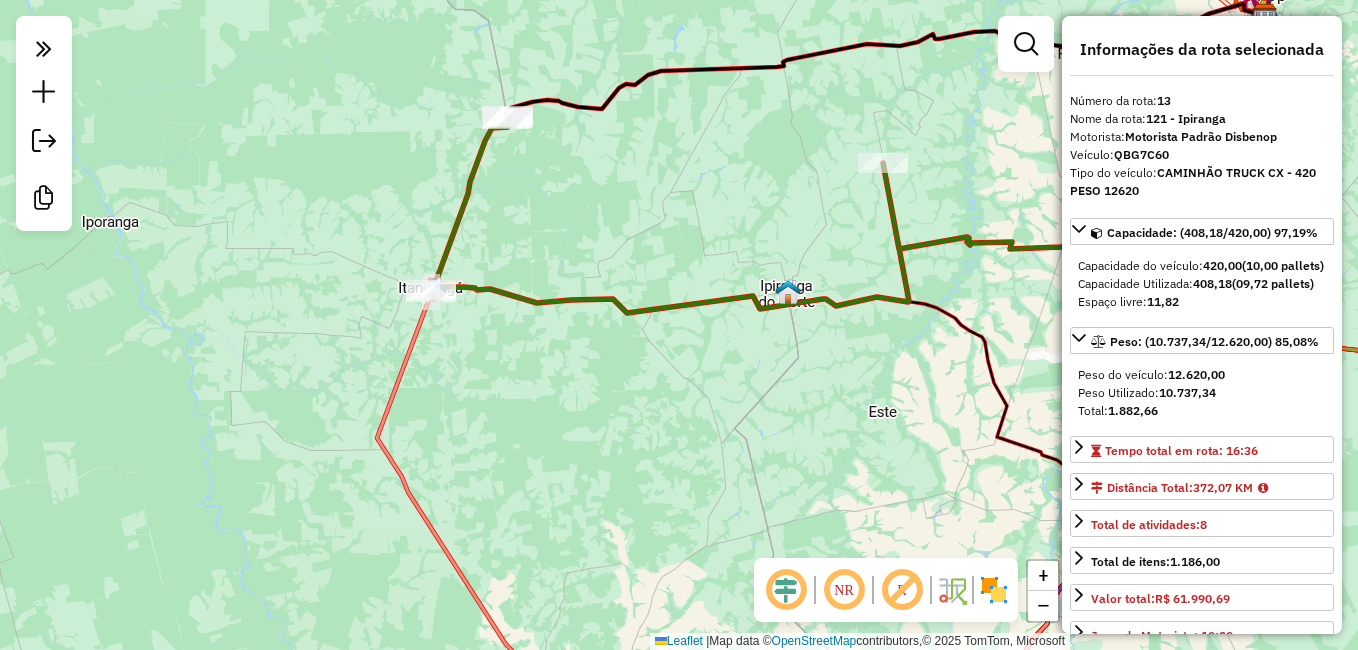 drag, startPoint x: 394, startPoint y: 225, endPoint x: 770, endPoint y: 246, distance: 376.58597 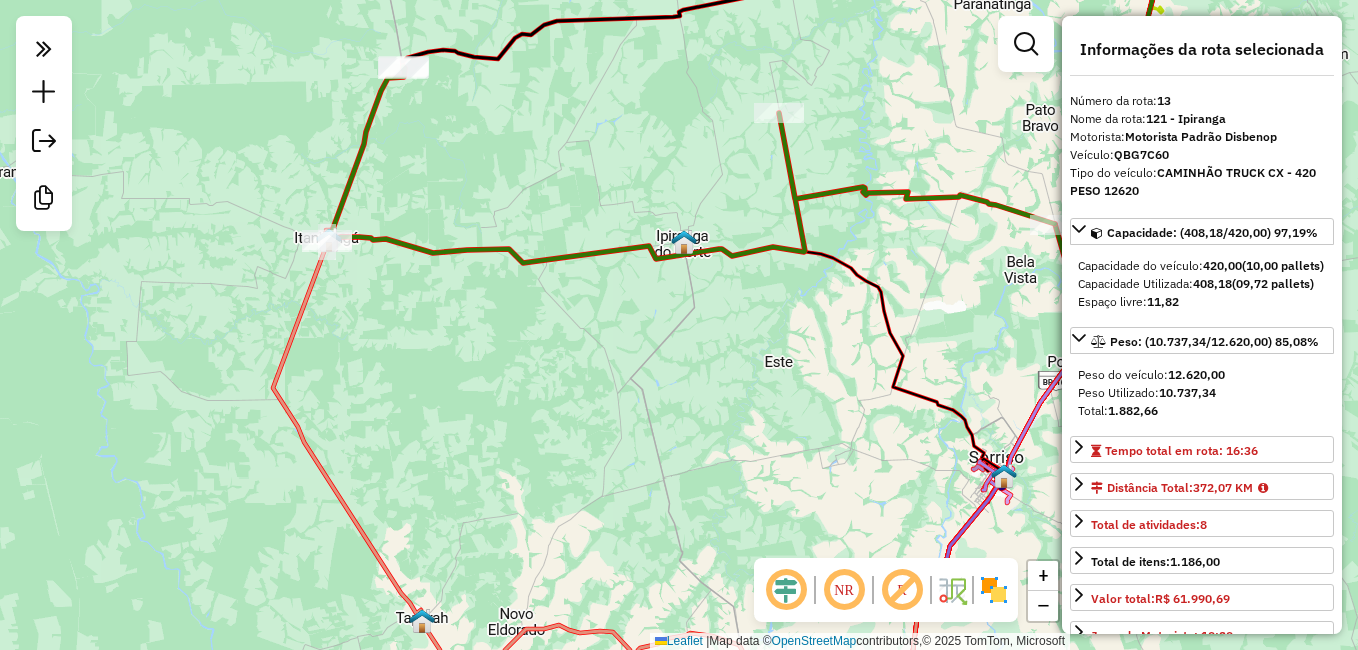 drag, startPoint x: 776, startPoint y: 467, endPoint x: 976, endPoint y: 330, distance: 242.42319 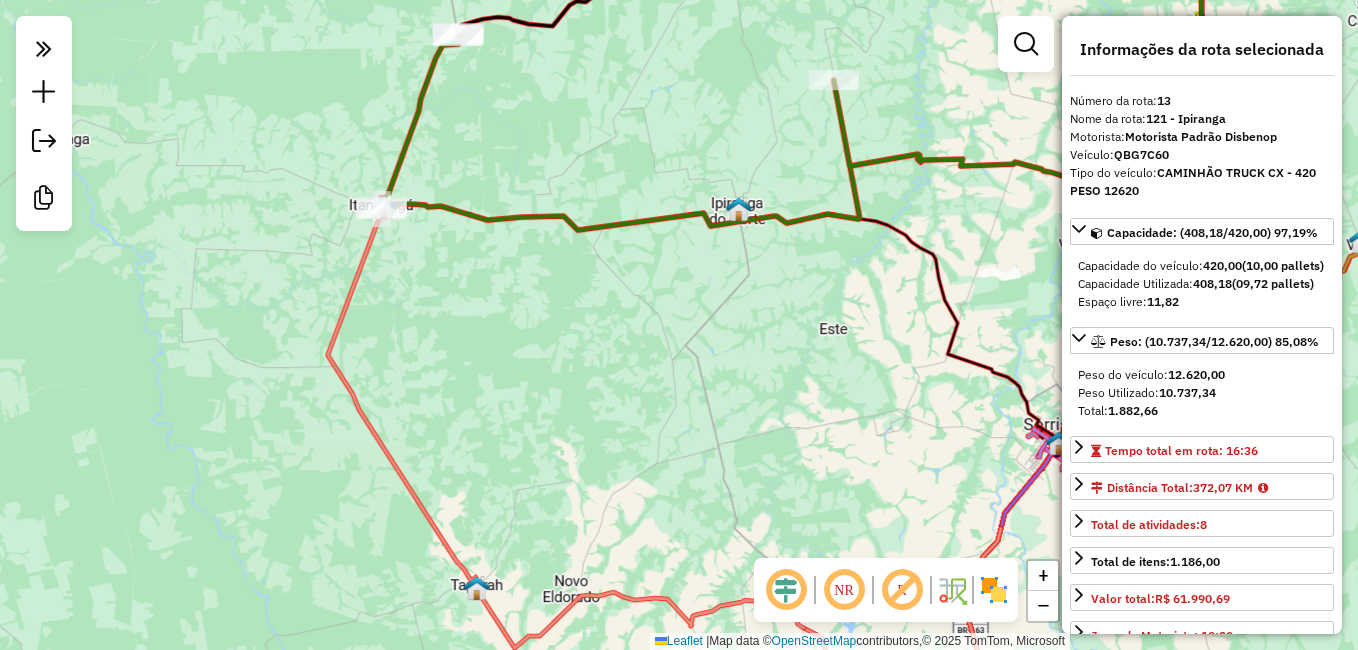 drag, startPoint x: 807, startPoint y: 348, endPoint x: 635, endPoint y: 379, distance: 174.77129 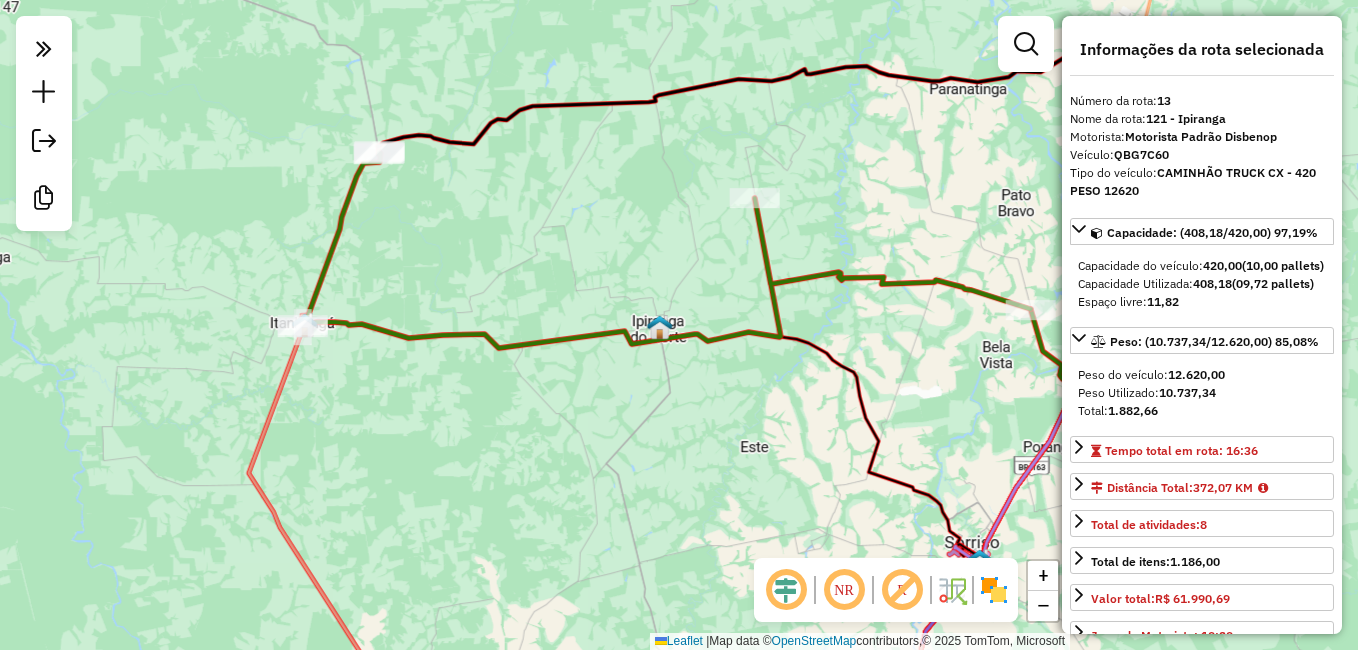 drag, startPoint x: 276, startPoint y: 340, endPoint x: 394, endPoint y: 362, distance: 120.033325 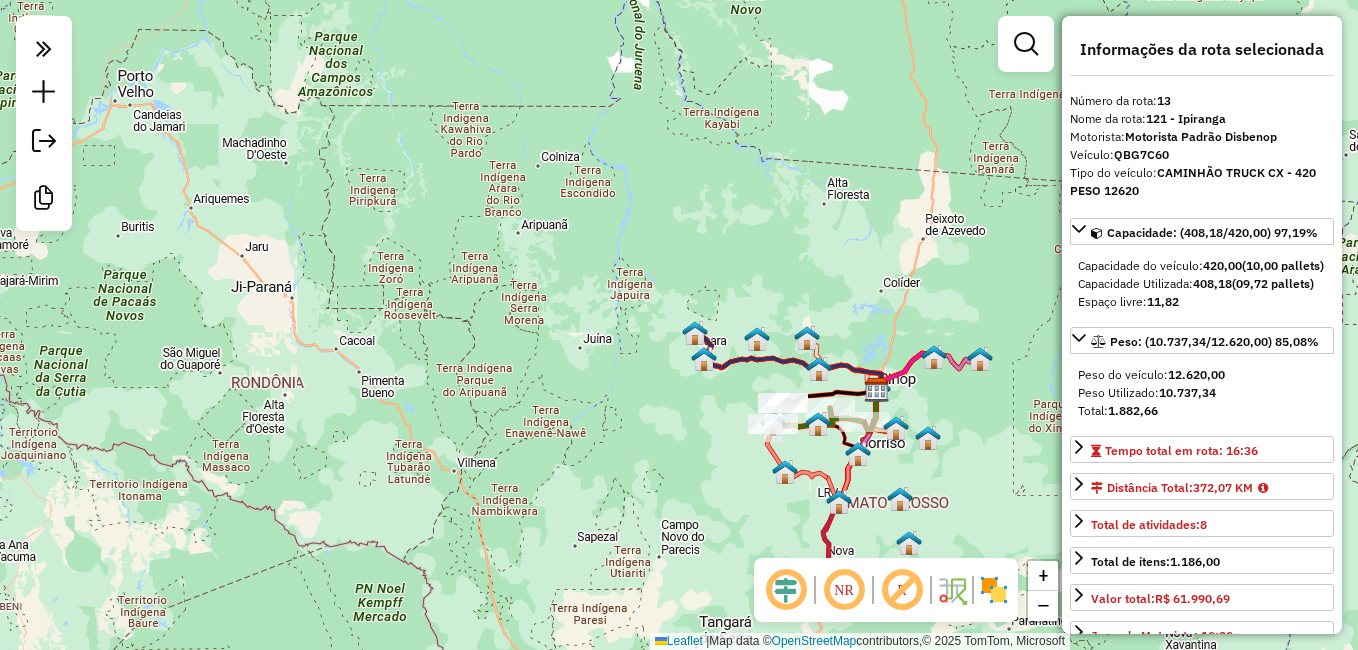 drag, startPoint x: 895, startPoint y: 201, endPoint x: 868, endPoint y: 242, distance: 49.09175 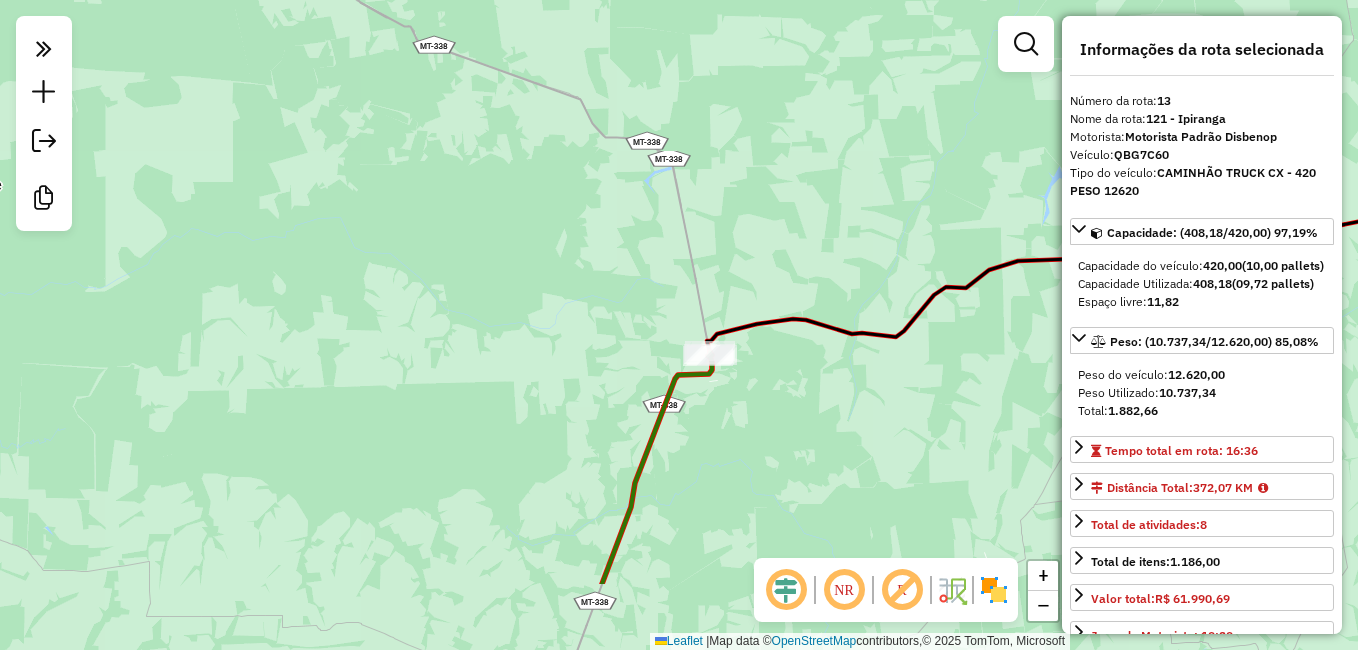 drag, startPoint x: 836, startPoint y: 394, endPoint x: 772, endPoint y: 136, distance: 265.8195 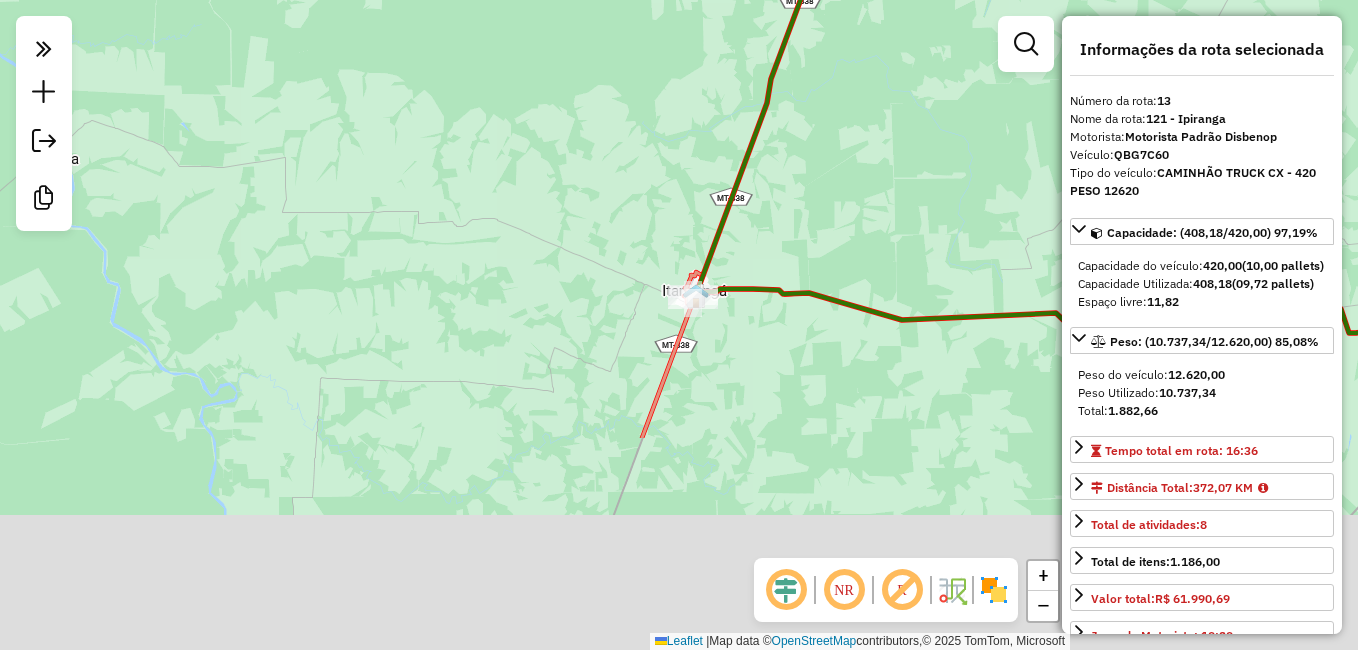 drag, startPoint x: 704, startPoint y: 426, endPoint x: 808, endPoint y: 215, distance: 235.23817 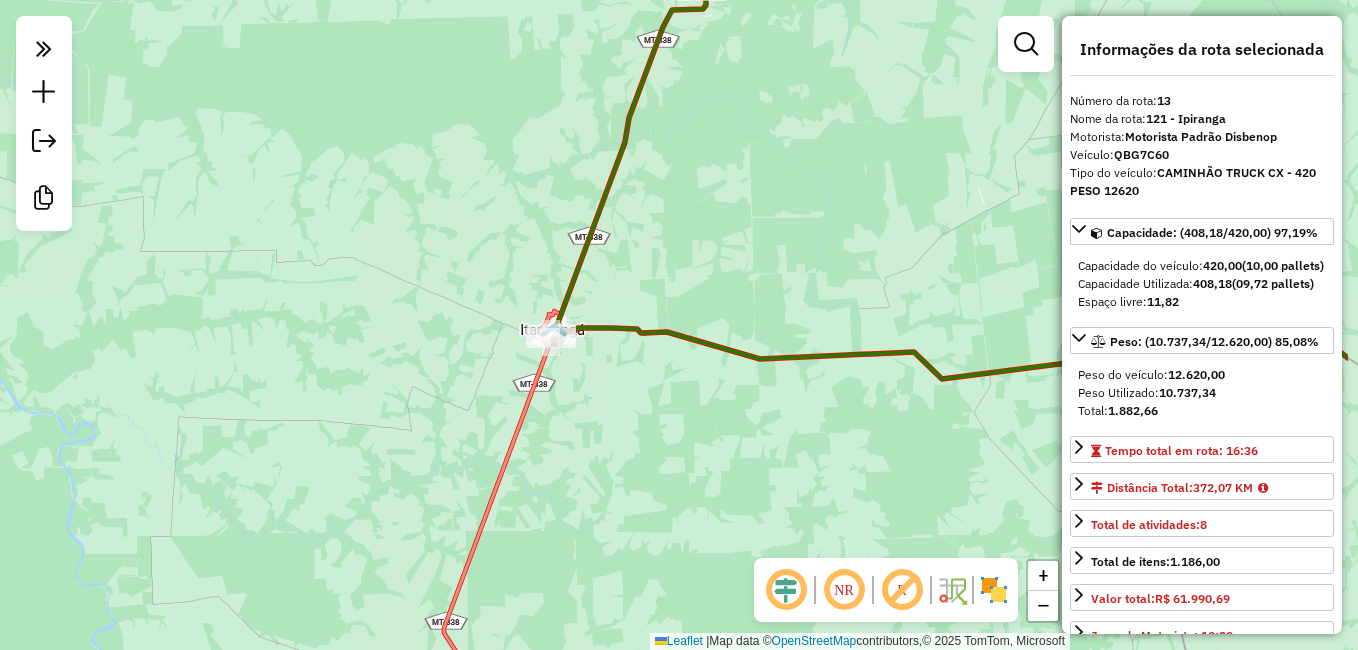 drag, startPoint x: 851, startPoint y: 192, endPoint x: 662, endPoint y: 247, distance: 196.84004 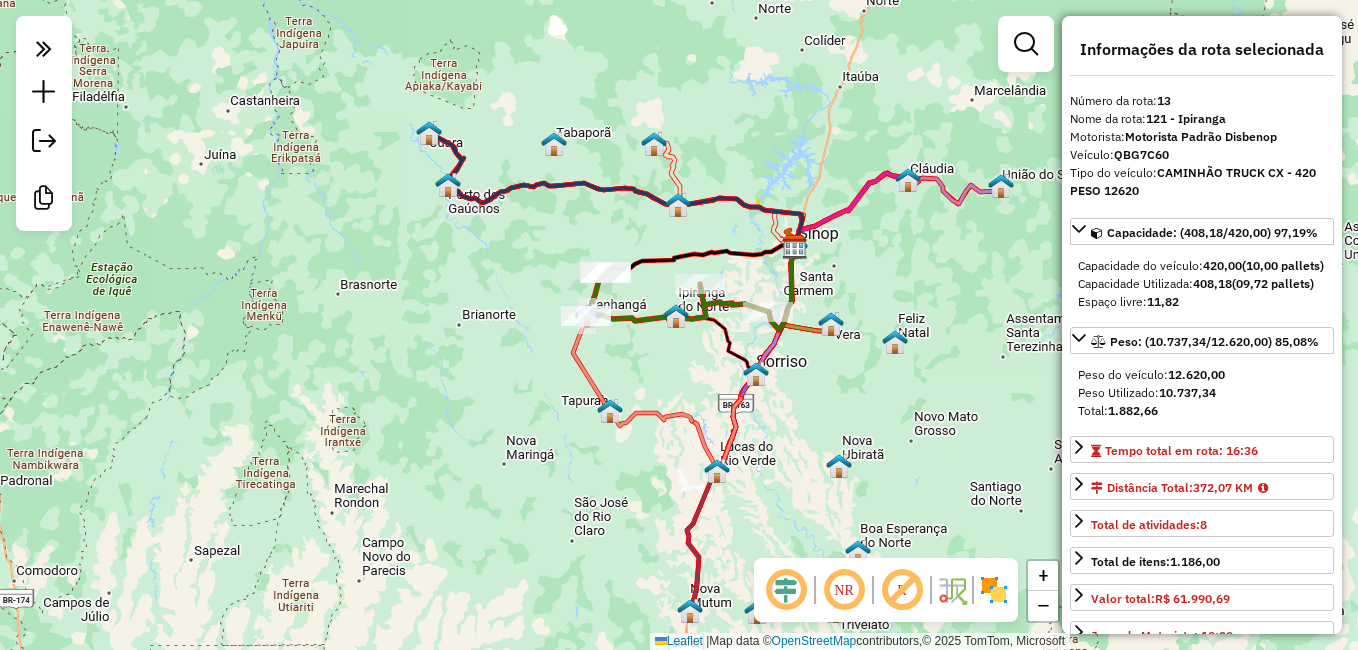 drag, startPoint x: 678, startPoint y: 402, endPoint x: 513, endPoint y: 406, distance: 165.04848 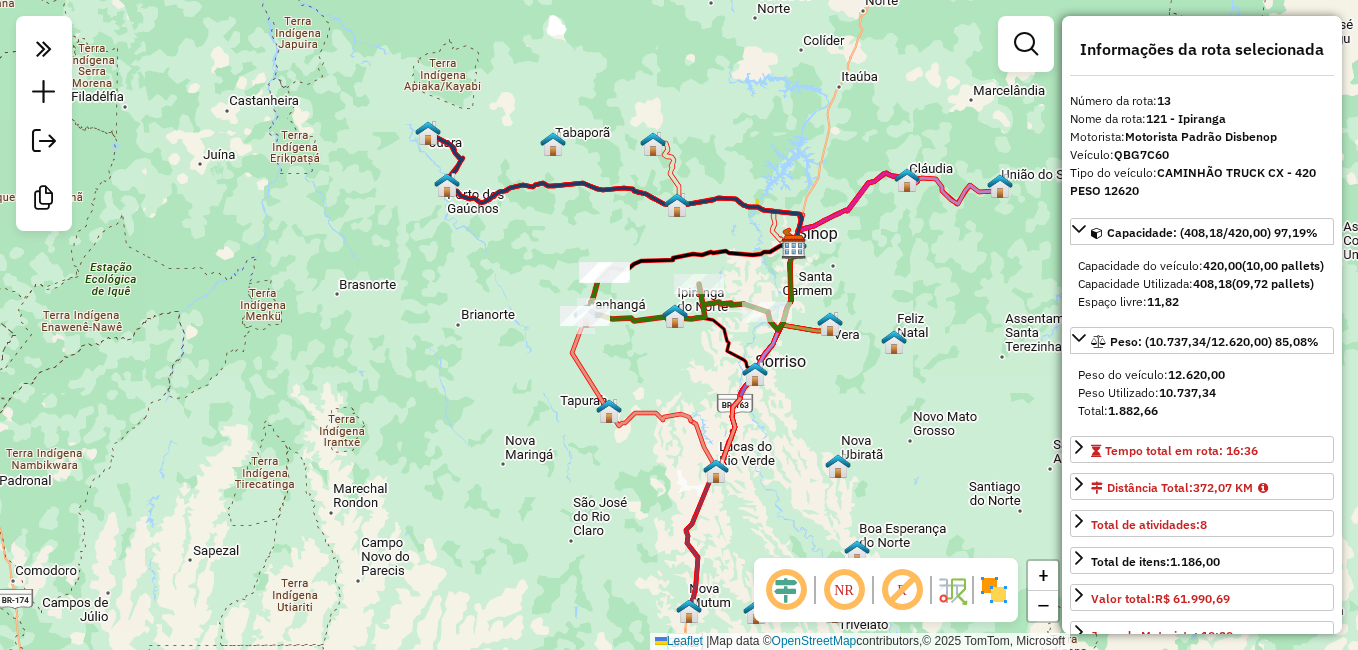 click on "Janela de atendimento Grade de atendimento Capacidade Transportadoras Veículos Cliente Pedidos  Rotas Selecione os dias de semana para filtrar as janelas de atendimento  Seg   Ter   Qua   Qui   Sex   Sáb   Dom  Informe o período da janela de atendimento: De: Até:  Filtrar exatamente a janela do cliente  Considerar janela de atendimento padrão  Selecione os dias de semana para filtrar as grades de atendimento  Seg   Ter   Qua   Qui   Sex   Sáb   Dom   Considerar clientes sem dia de atendimento cadastrado  Clientes fora do dia de atendimento selecionado Filtrar as atividades entre os valores definidos abaixo:  Peso mínimo:   Peso máximo:   Cubagem mínima:   Cubagem máxima:   De:   Até:  Filtrar as atividades entre o tempo de atendimento definido abaixo:  De:   Até:   Considerar capacidade total dos clientes não roteirizados Transportadora: Selecione um ou mais itens Tipo de veículo: Selecione um ou mais itens Veículo: Selecione um ou mais itens Motorista: Selecione um ou mais itens Nome: Rótulo:" 